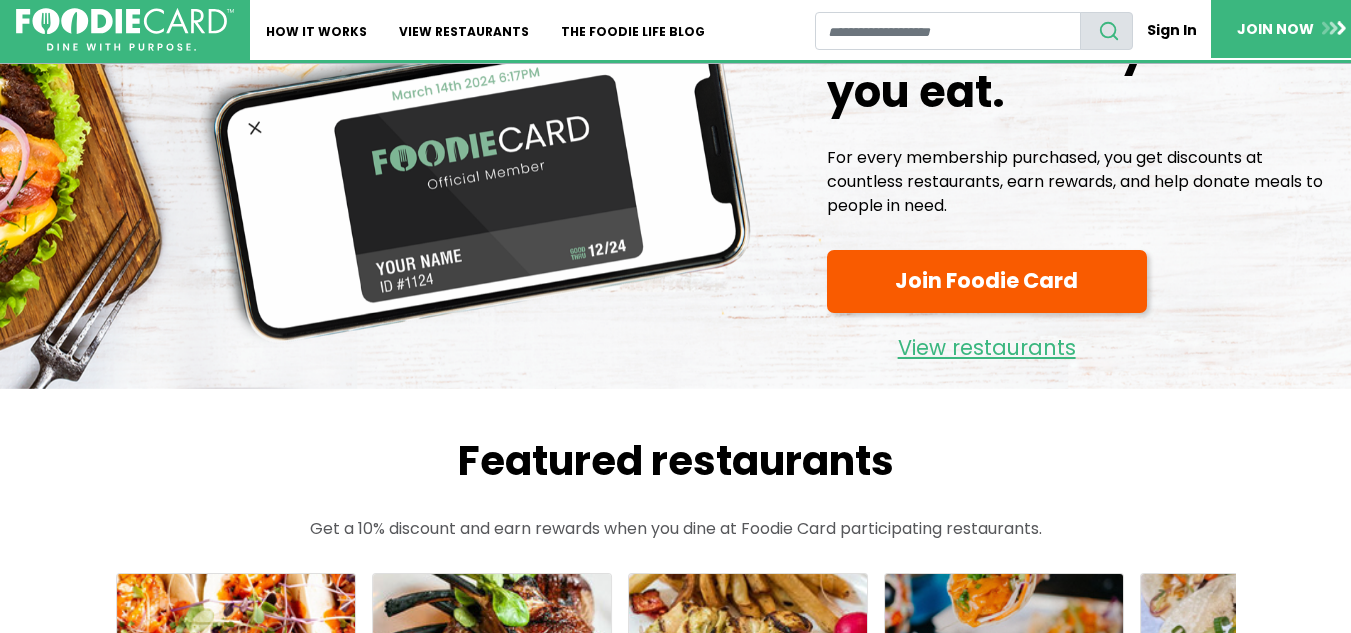 scroll, scrollTop: 111, scrollLeft: 0, axis: vertical 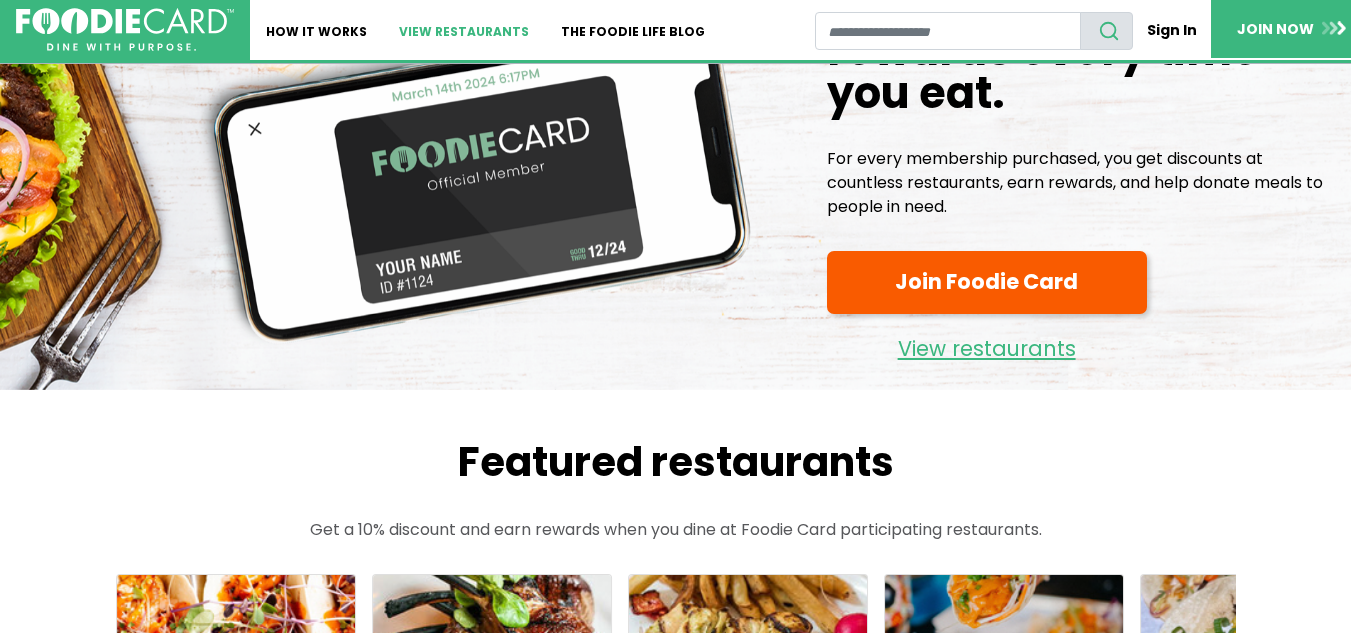 click on "View restaurants" at bounding box center (464, 30) 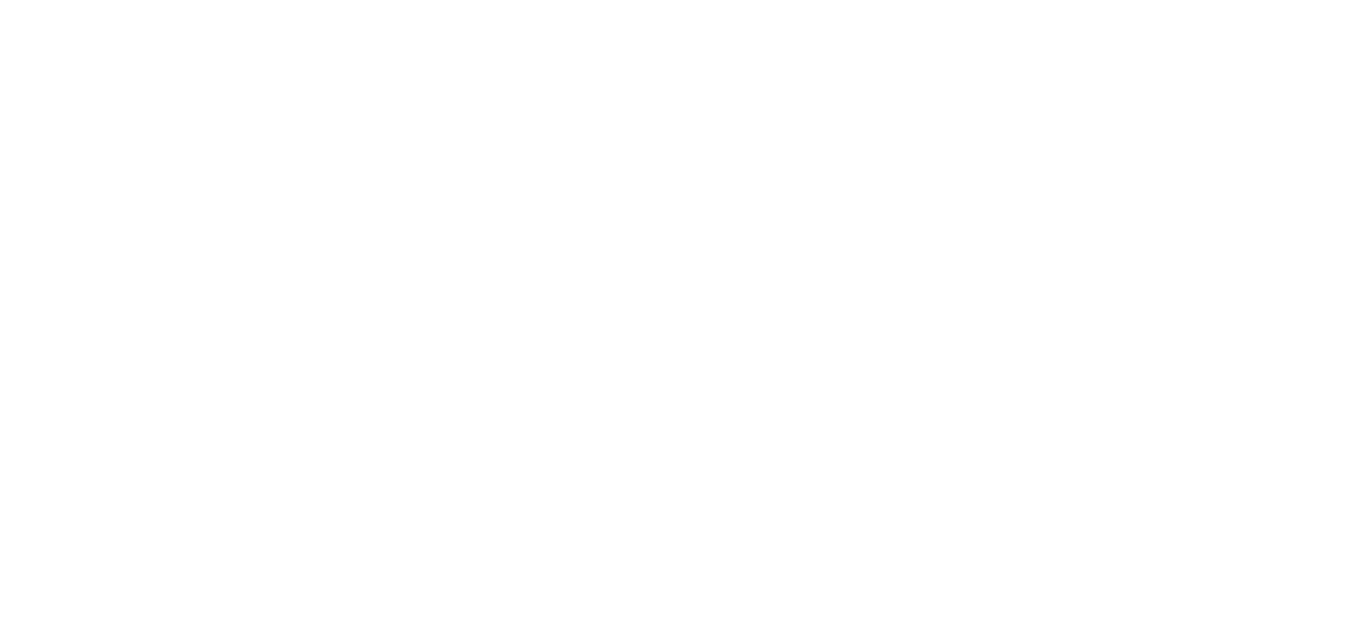 scroll, scrollTop: 0, scrollLeft: 0, axis: both 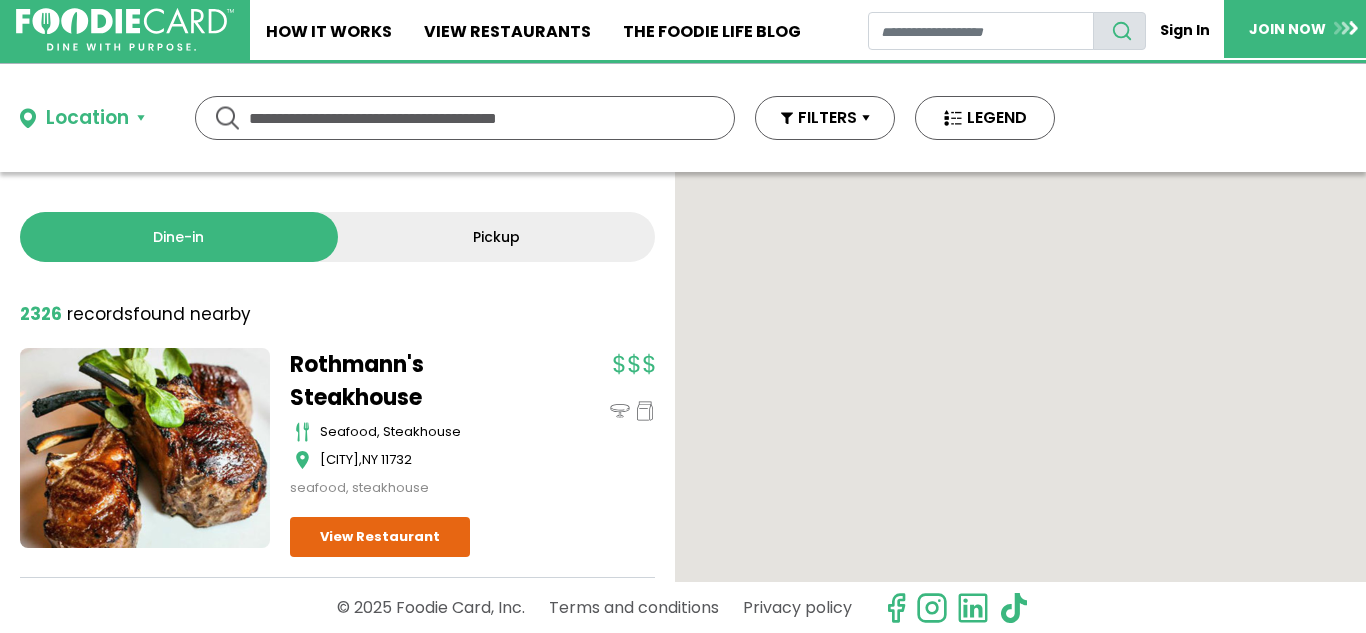 click on "Pickup" at bounding box center (497, 237) 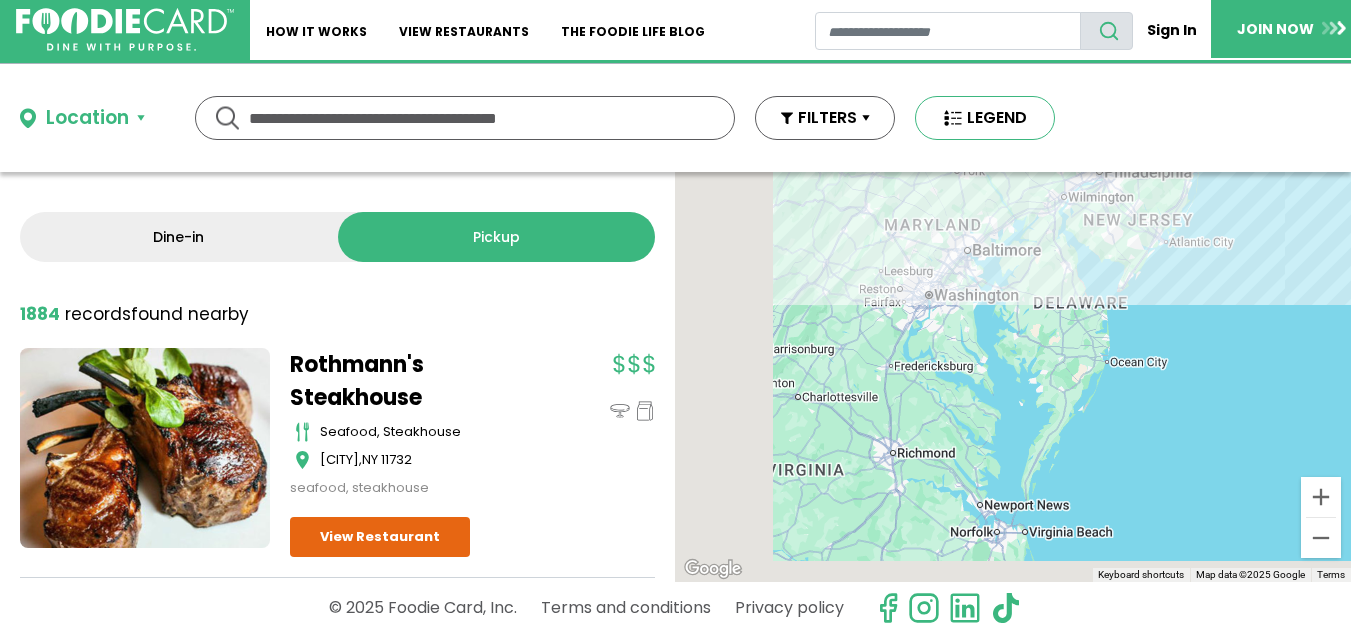 drag, startPoint x: 901, startPoint y: 447, endPoint x: 1050, endPoint y: 115, distance: 363.90247 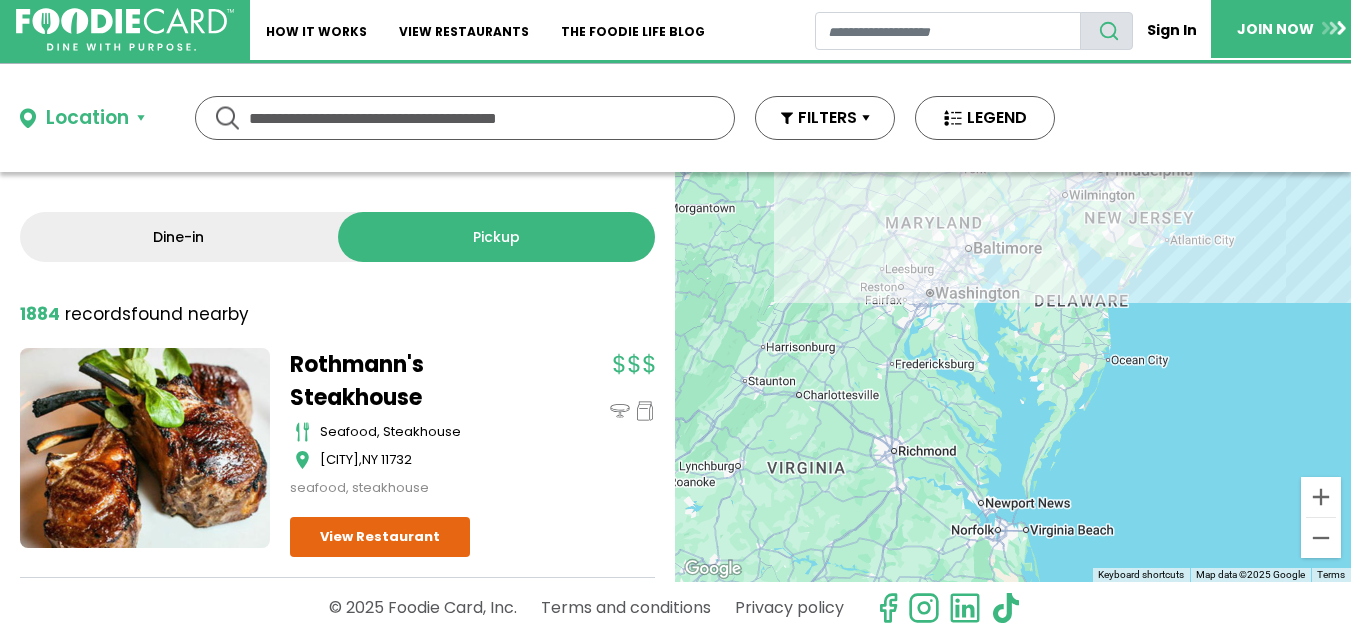 drag, startPoint x: 1009, startPoint y: 341, endPoint x: 1020, endPoint y: 173, distance: 168.35974 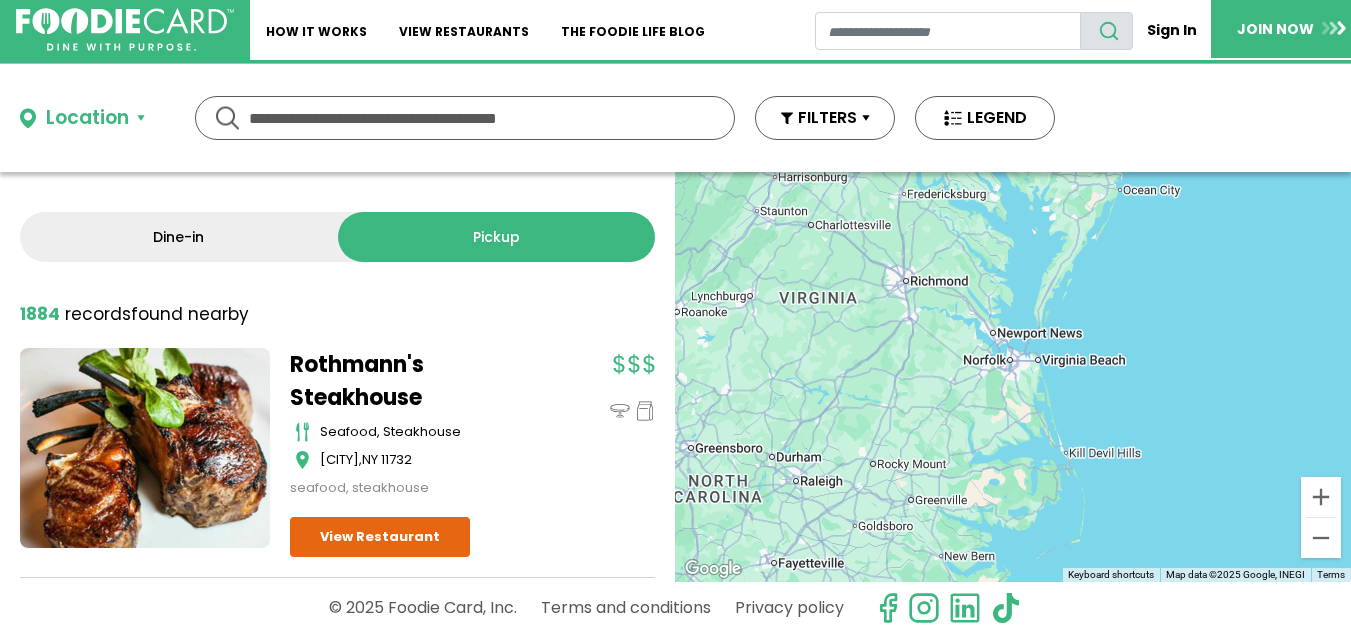 drag, startPoint x: 946, startPoint y: 368, endPoint x: 1058, endPoint y: 175, distance: 223.14345 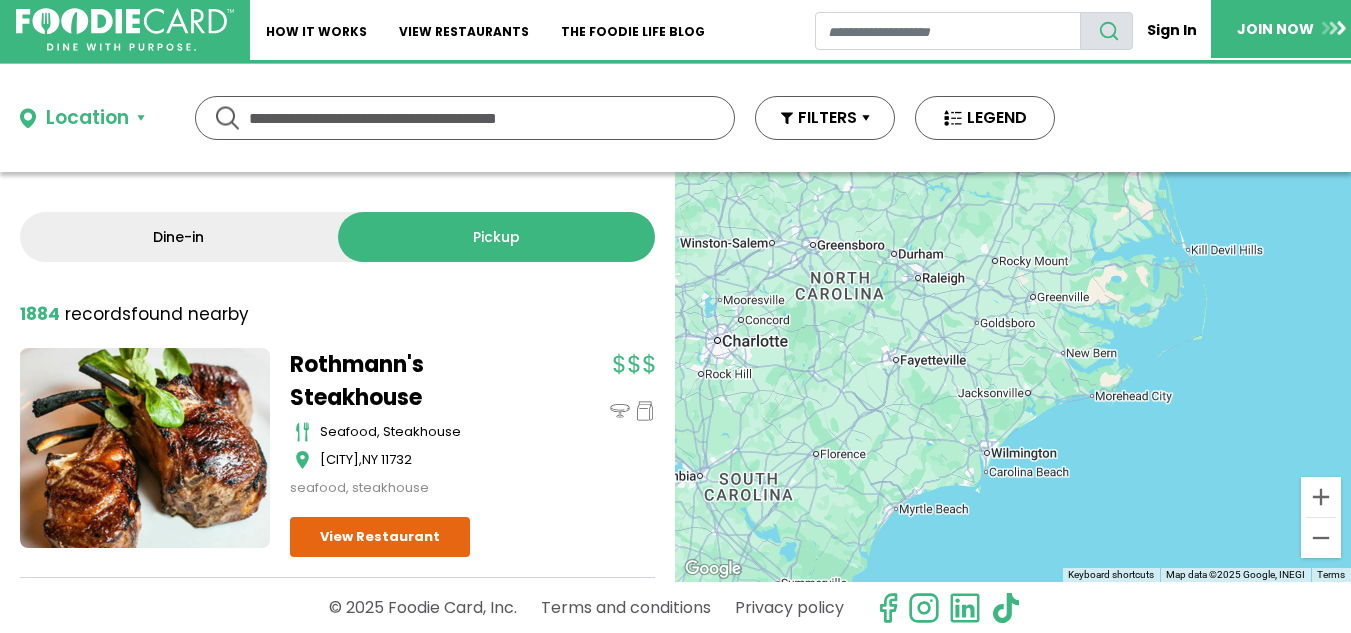 drag, startPoint x: 968, startPoint y: 317, endPoint x: 1086, endPoint y: 160, distance: 196.4001 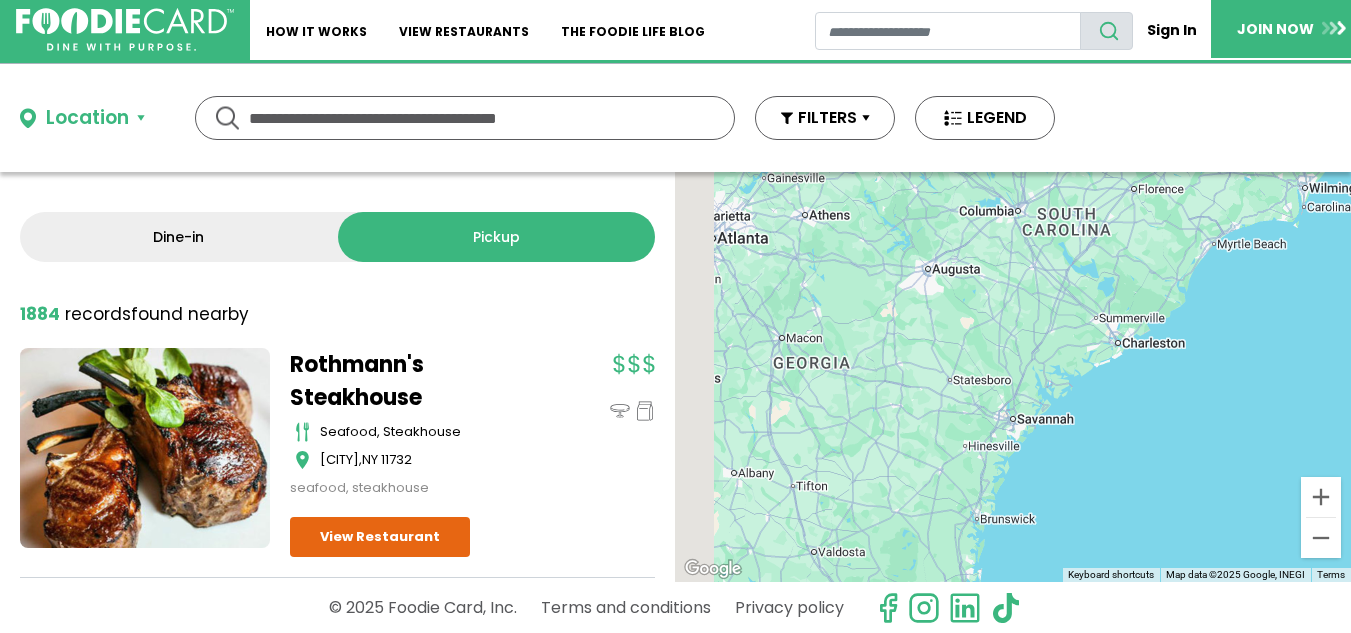 drag, startPoint x: 947, startPoint y: 359, endPoint x: 1146, endPoint y: 250, distance: 226.89645 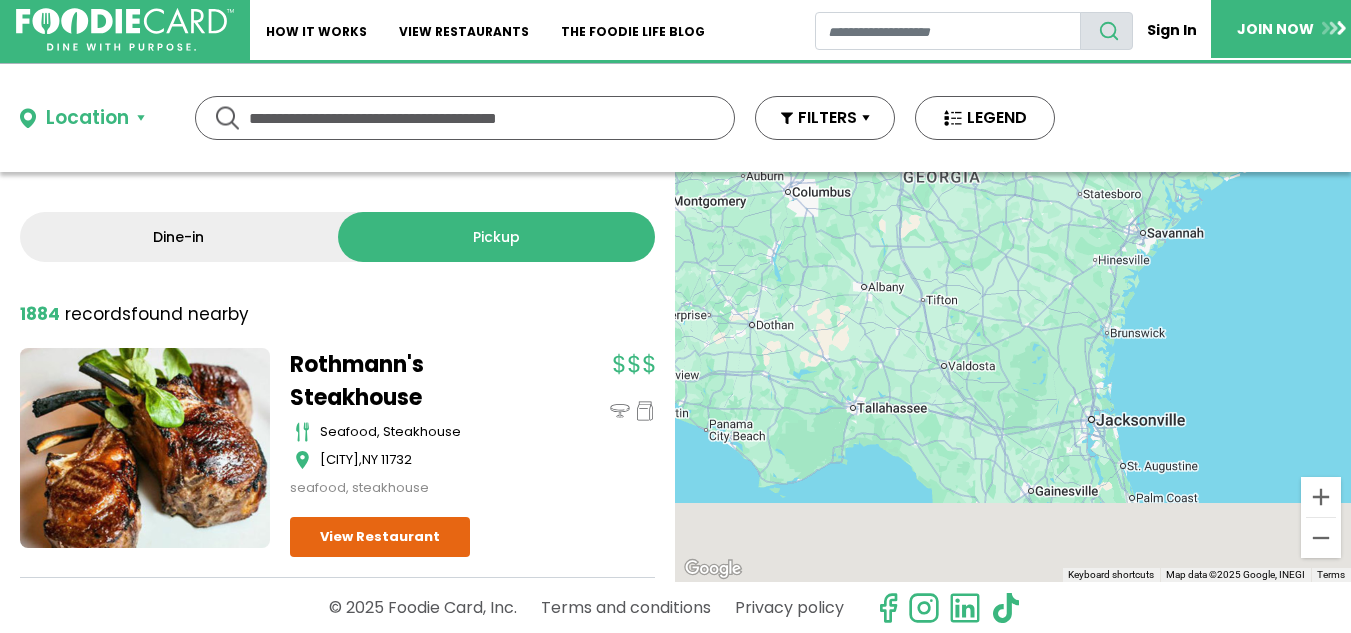 drag, startPoint x: 1008, startPoint y: 375, endPoint x: 1139, endPoint y: 186, distance: 229.96086 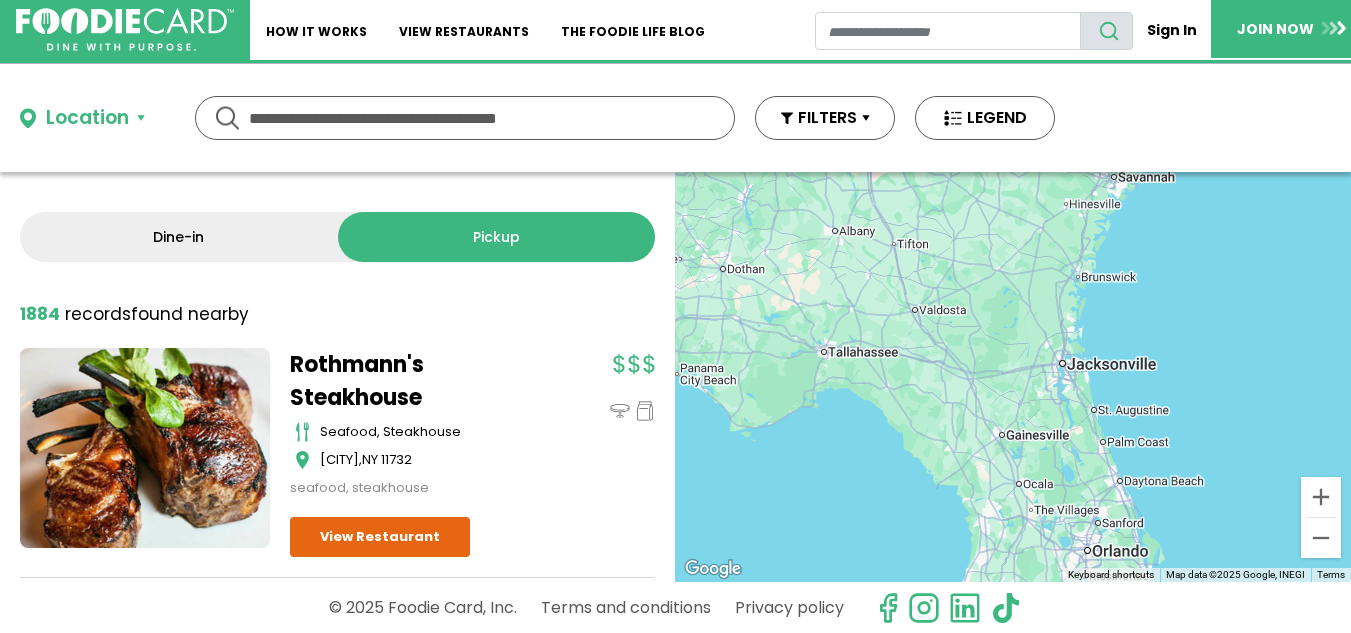 drag, startPoint x: 1045, startPoint y: 329, endPoint x: 1002, endPoint y: 270, distance: 73.00685 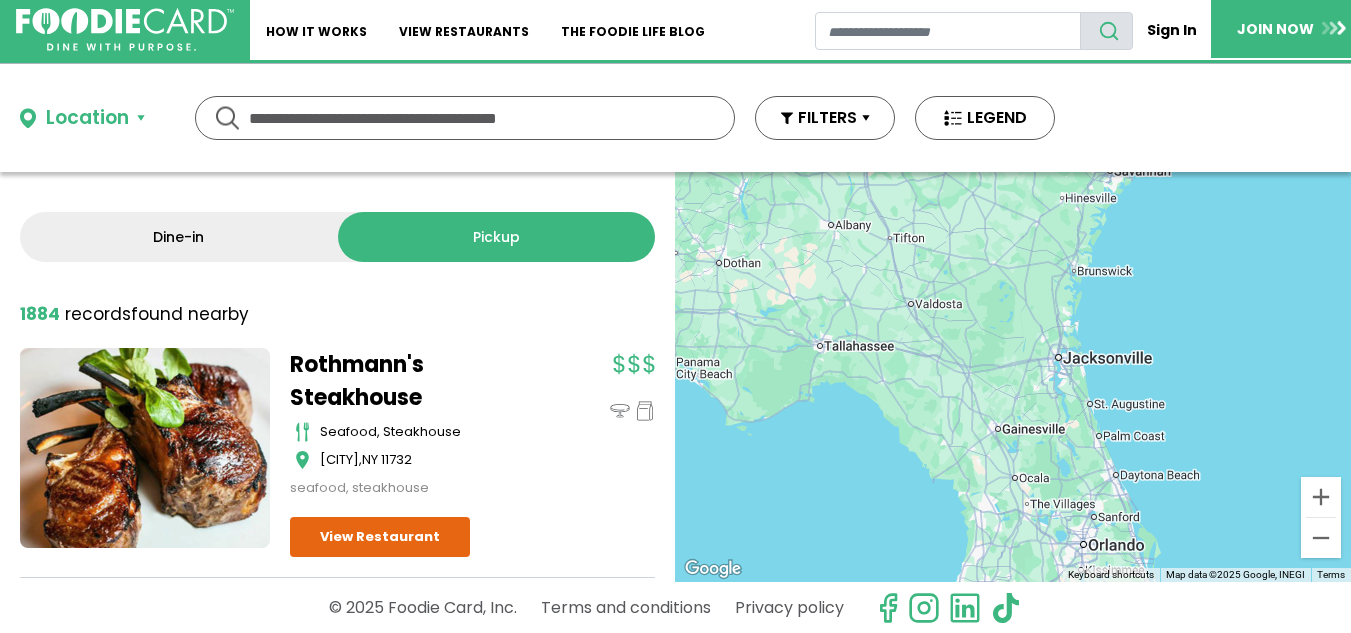 drag, startPoint x: 998, startPoint y: 409, endPoint x: 914, endPoint y: 306, distance: 132.90974 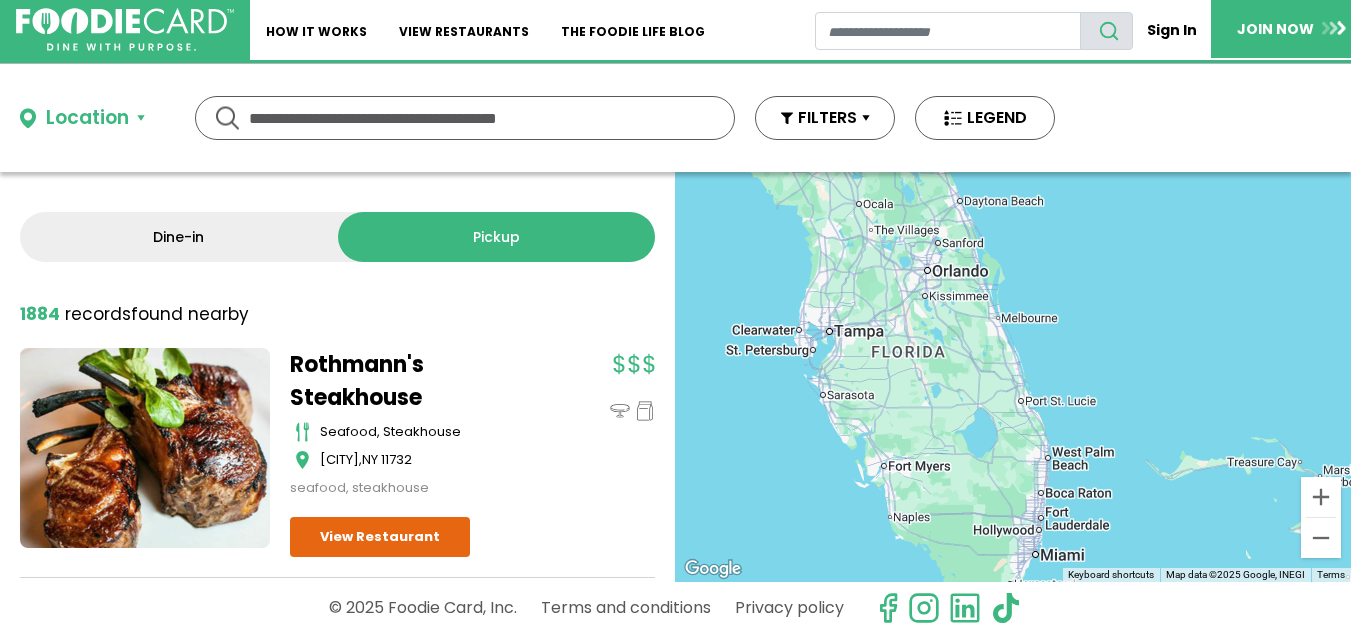 drag, startPoint x: 906, startPoint y: 437, endPoint x: 922, endPoint y: 342, distance: 96.337944 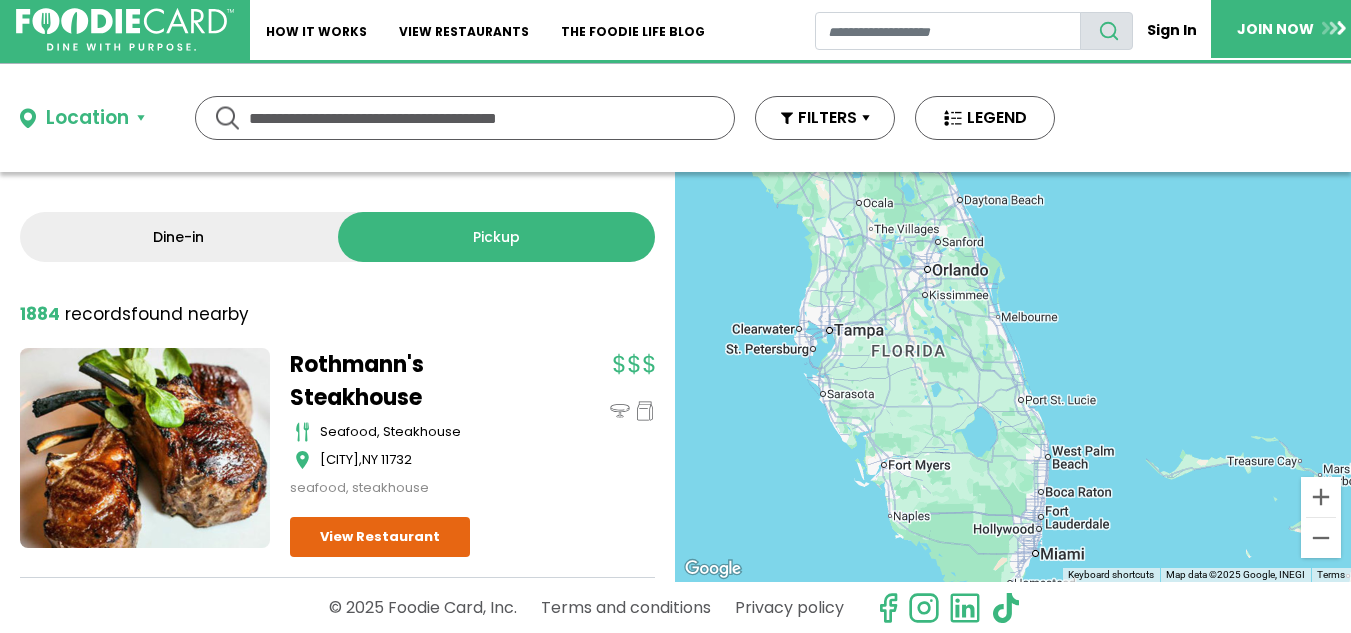 drag, startPoint x: 922, startPoint y: 344, endPoint x: 859, endPoint y: 289, distance: 83.630135 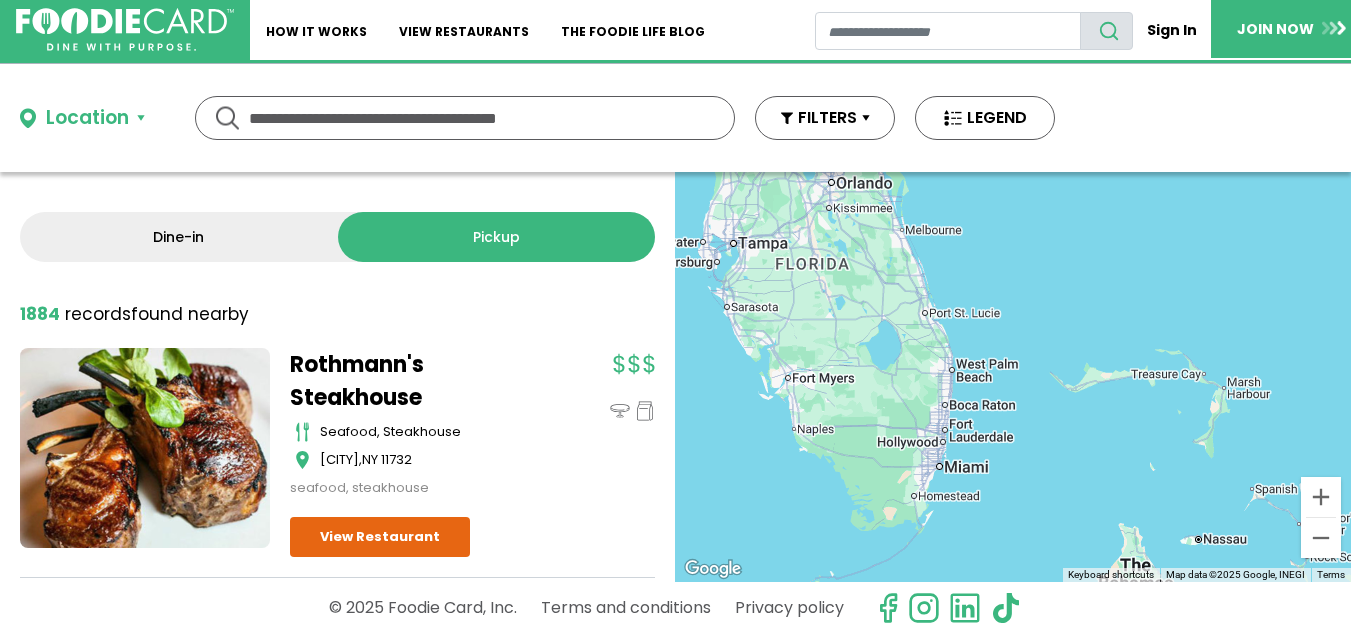 drag, startPoint x: 893, startPoint y: 459, endPoint x: 859, endPoint y: 429, distance: 45.343136 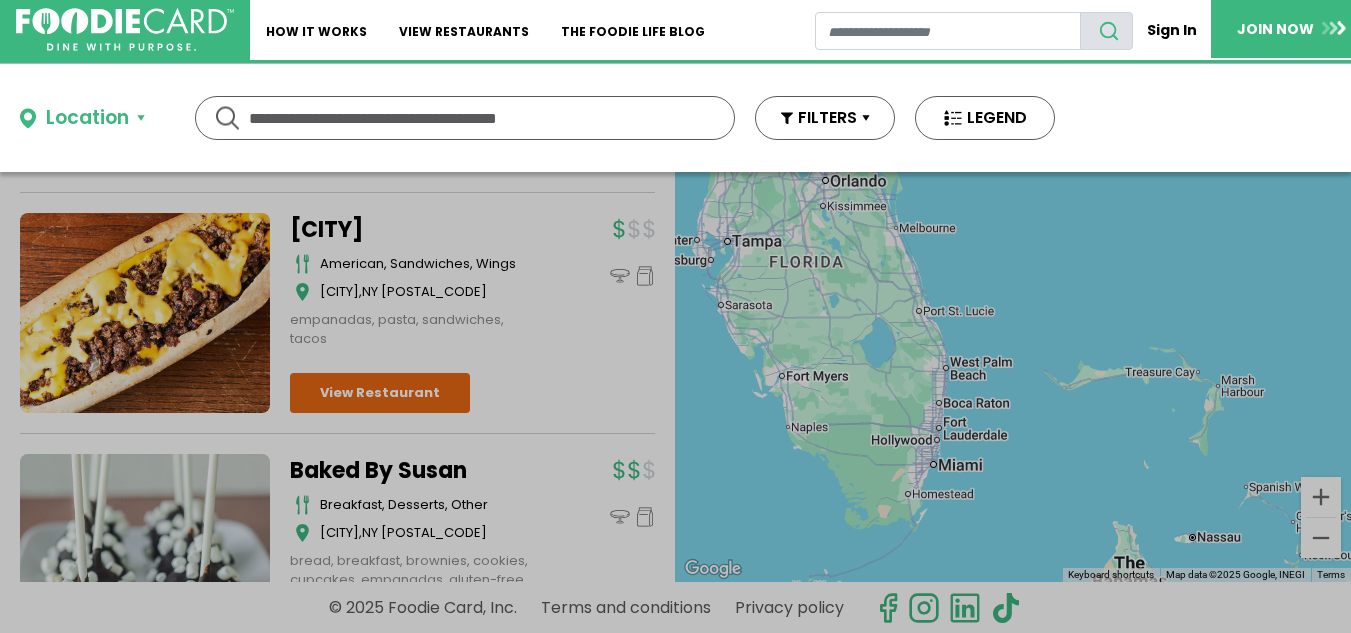 scroll, scrollTop: 4941, scrollLeft: 0, axis: vertical 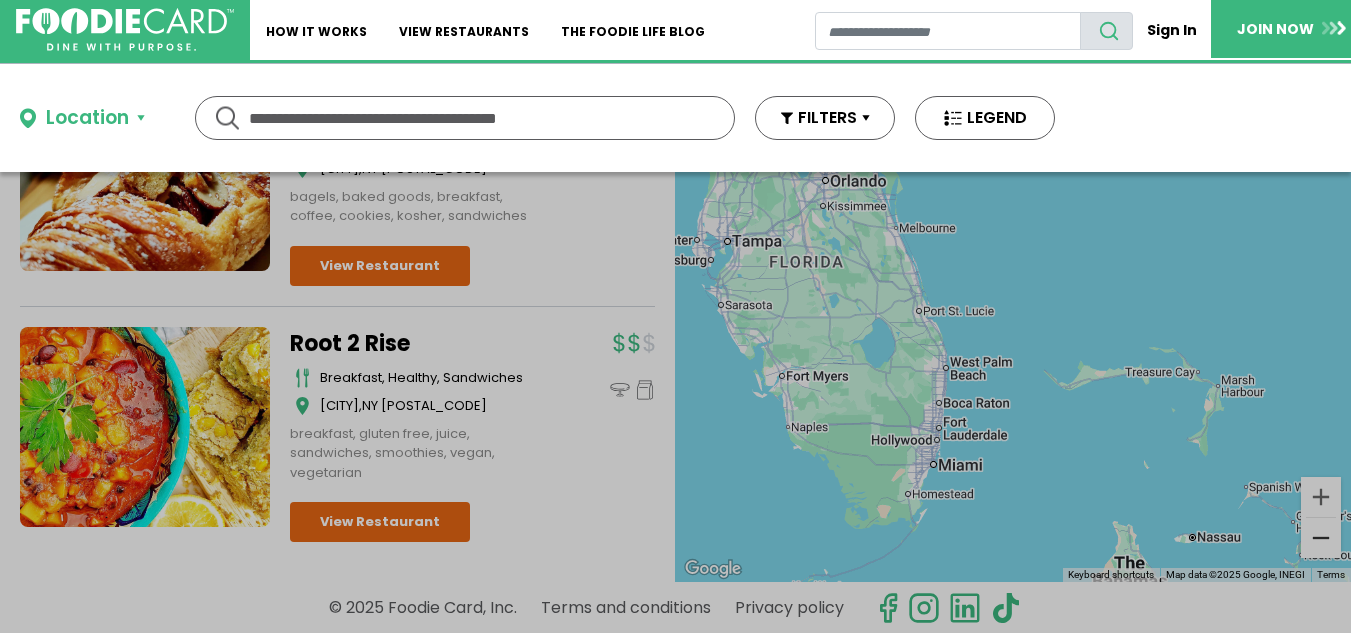 click on "Rothmann's Steakhouse
seafood, steakhouse
East Norwich ,
NY
11732
seafood, steakhouse" at bounding box center [337, -1938] 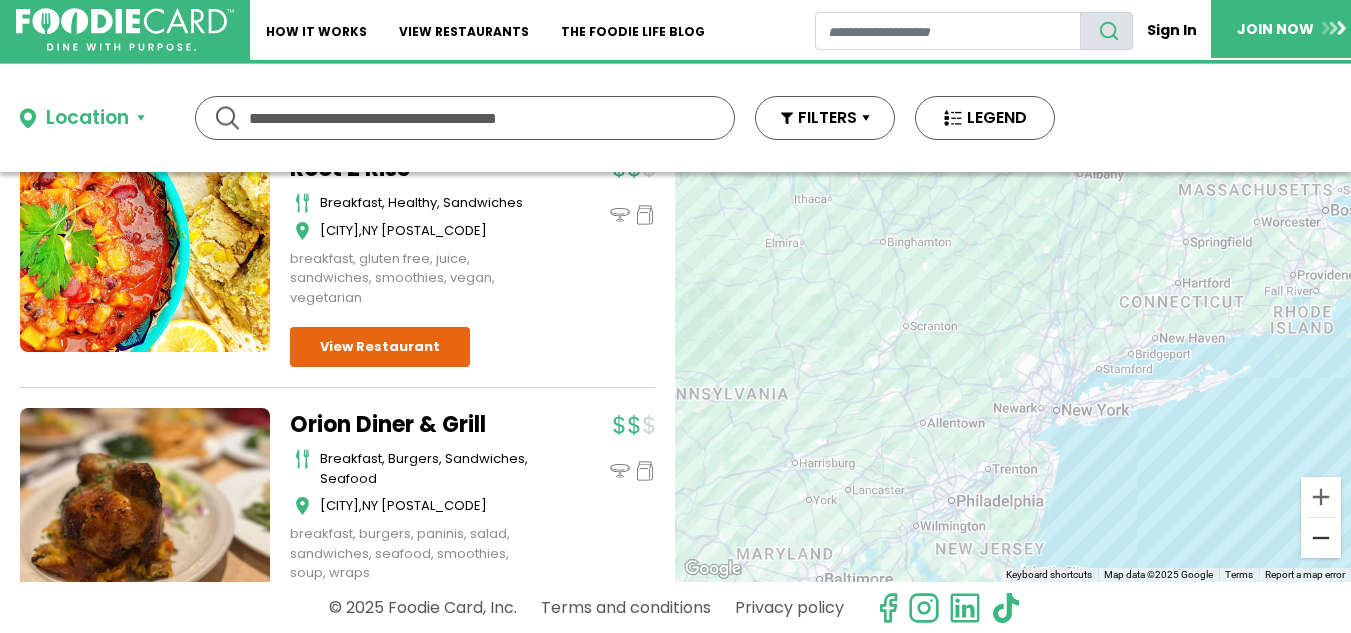 click at bounding box center [1321, 538] 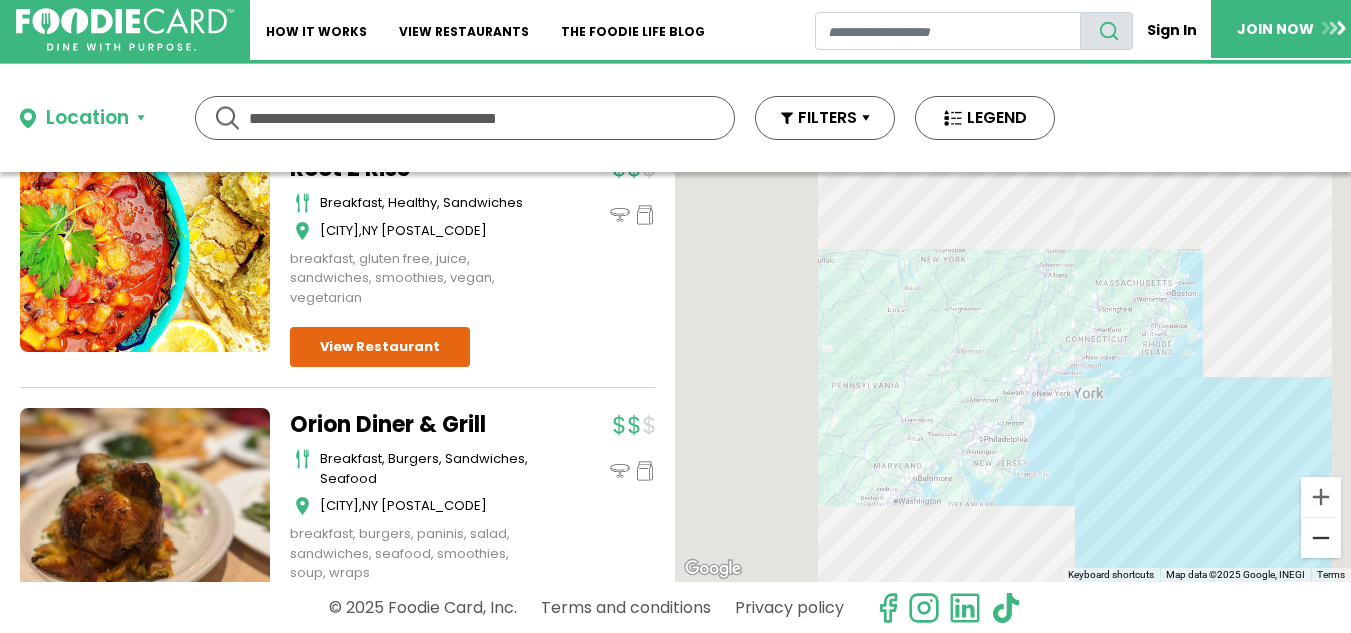 click at bounding box center [1321, 538] 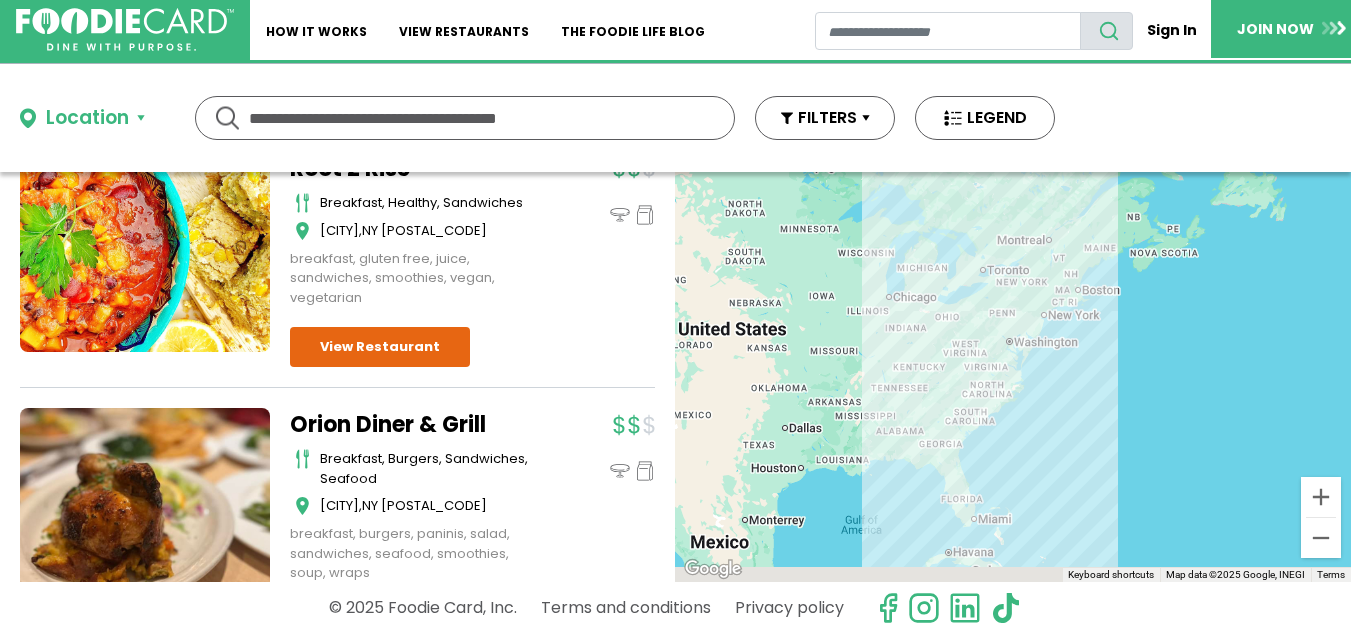drag, startPoint x: 1105, startPoint y: 491, endPoint x: 1134, endPoint y: 418, distance: 78.54935 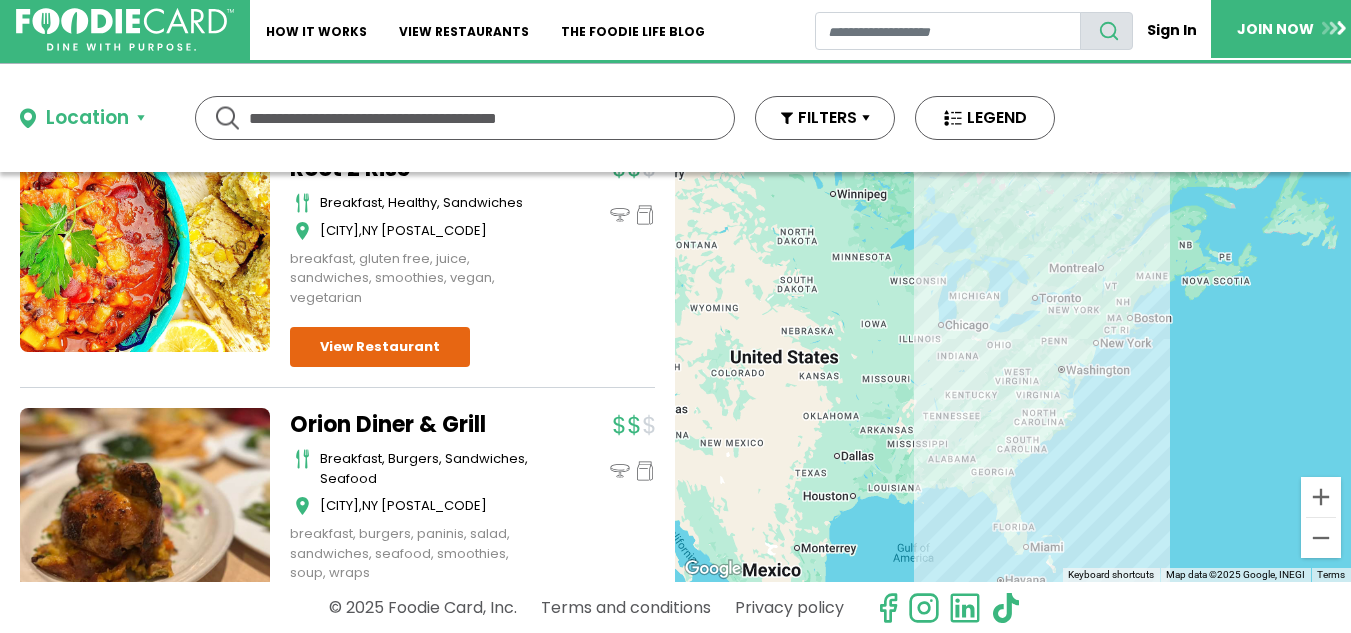 drag, startPoint x: 1134, startPoint y: 418, endPoint x: 1188, endPoint y: 449, distance: 62.26556 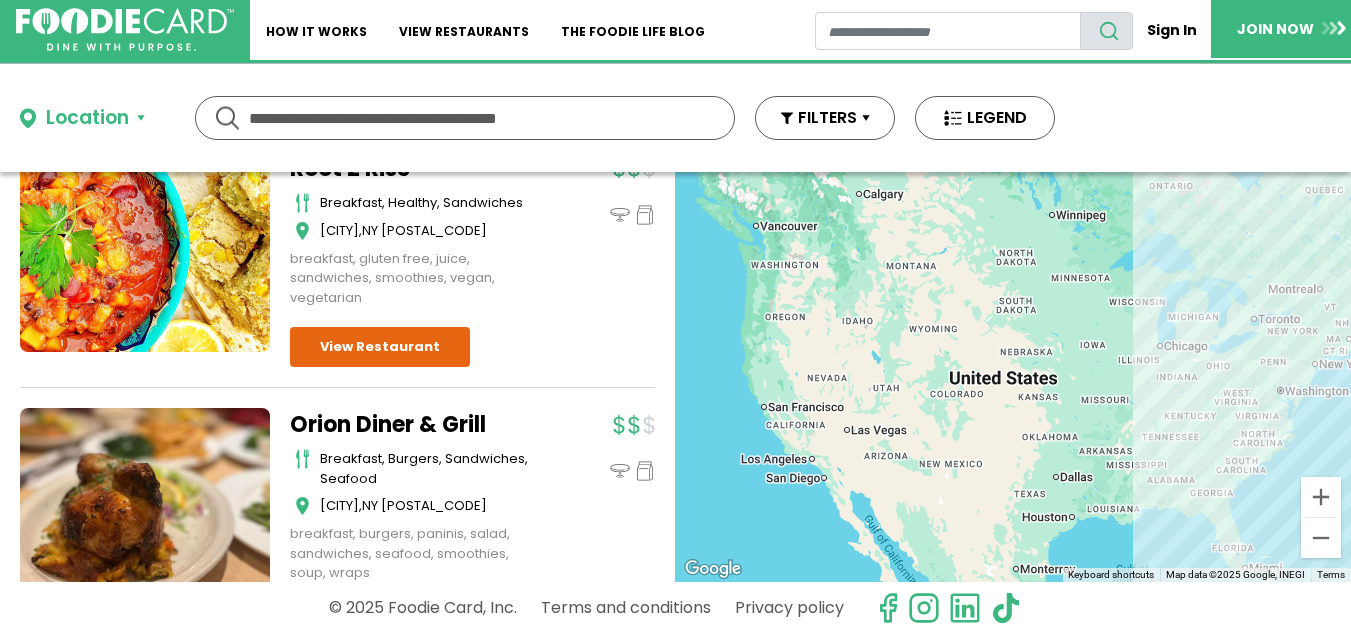 drag, startPoint x: 1027, startPoint y: 445, endPoint x: 1246, endPoint y: 465, distance: 219.91135 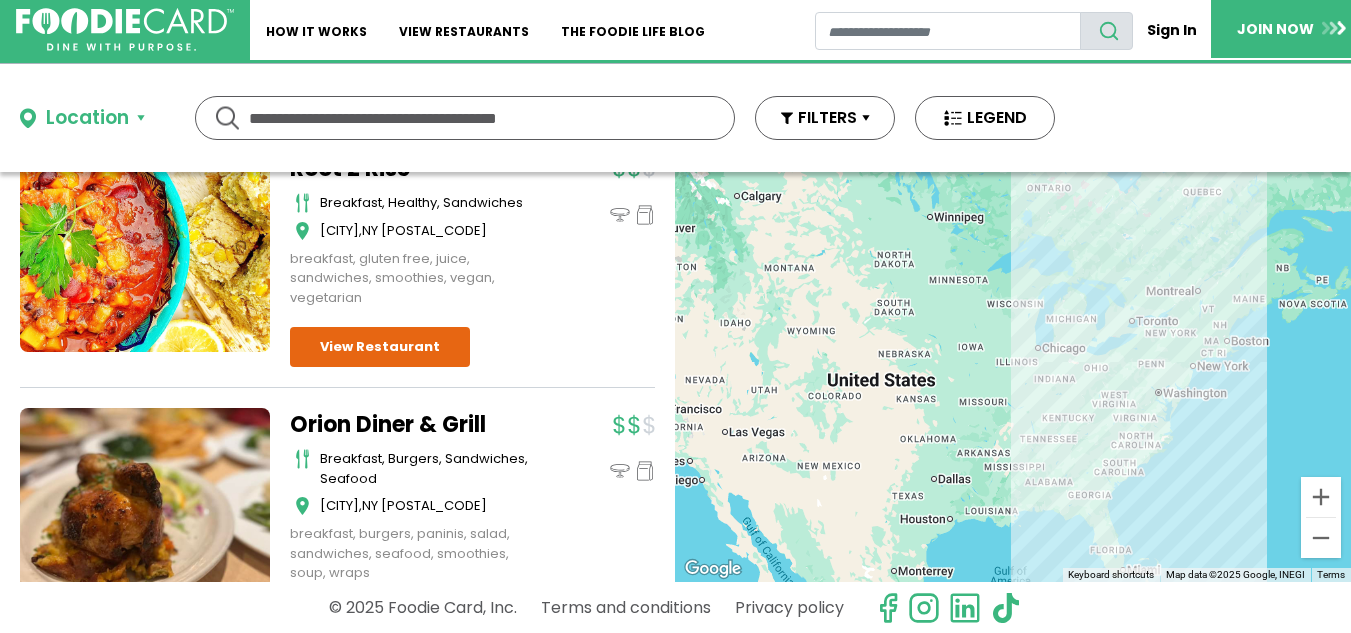 drag, startPoint x: 1112, startPoint y: 449, endPoint x: 983, endPoint y: 449, distance: 129 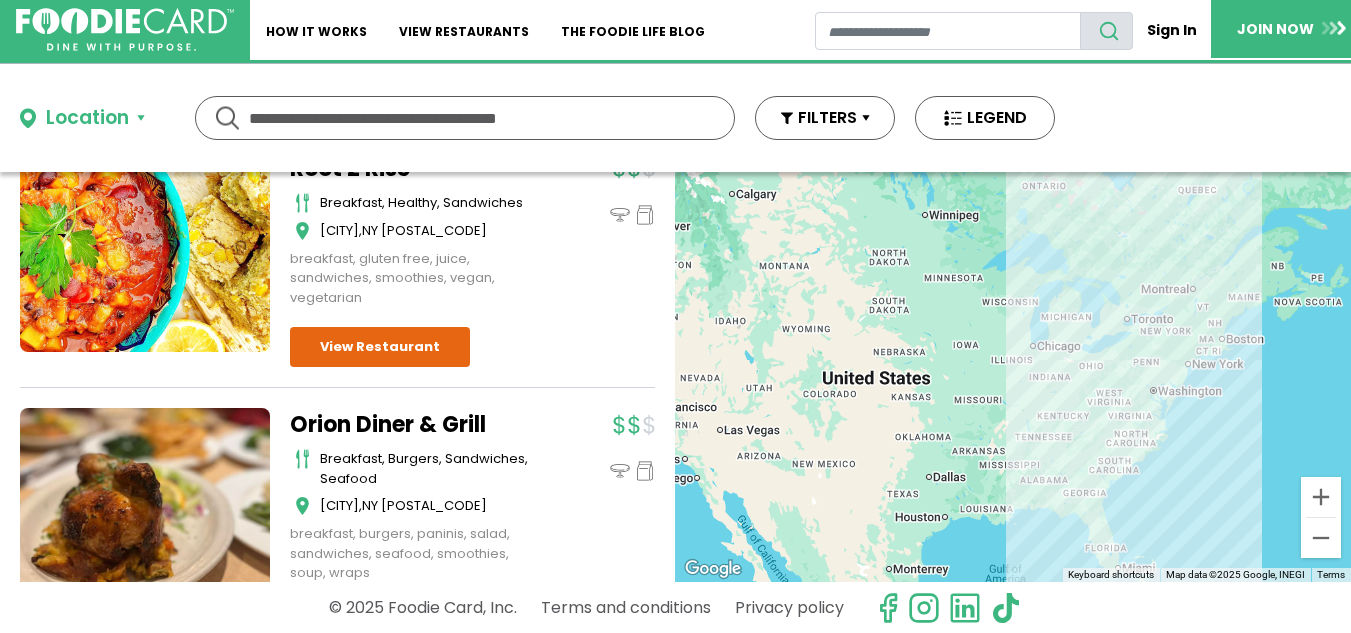 click on "To navigate, press the arrow keys." at bounding box center [1013, 377] 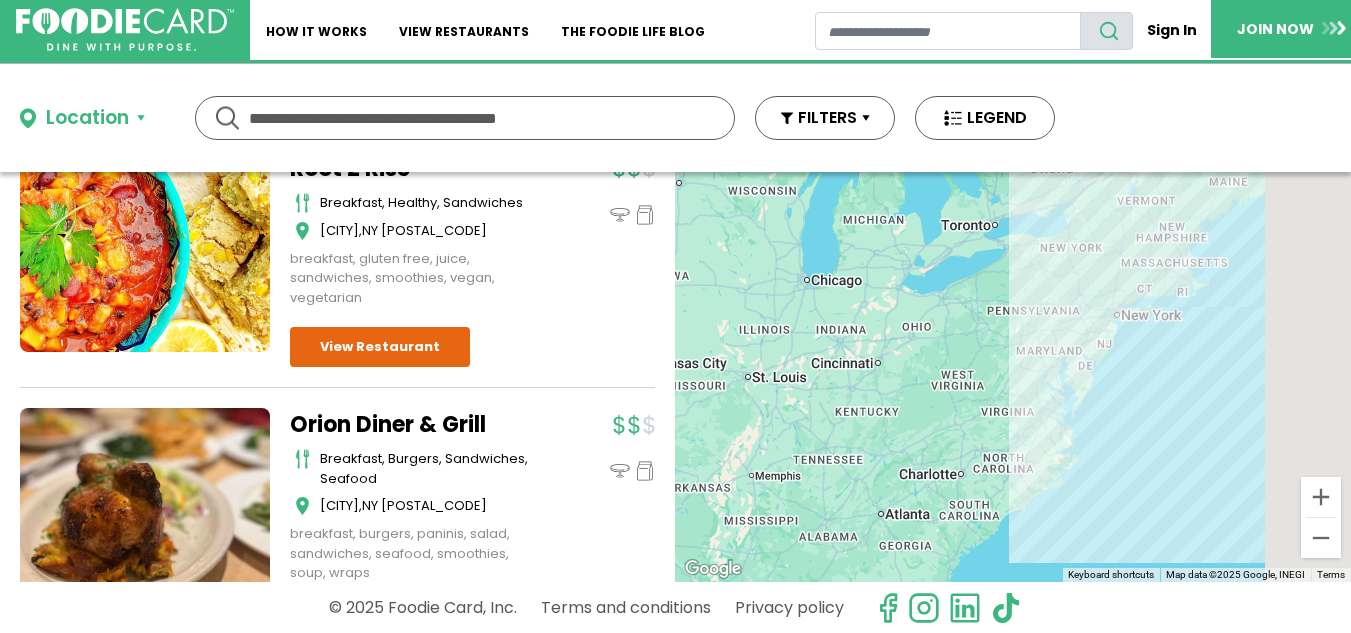 drag, startPoint x: 1230, startPoint y: 428, endPoint x: 1072, endPoint y: 489, distance: 169.36647 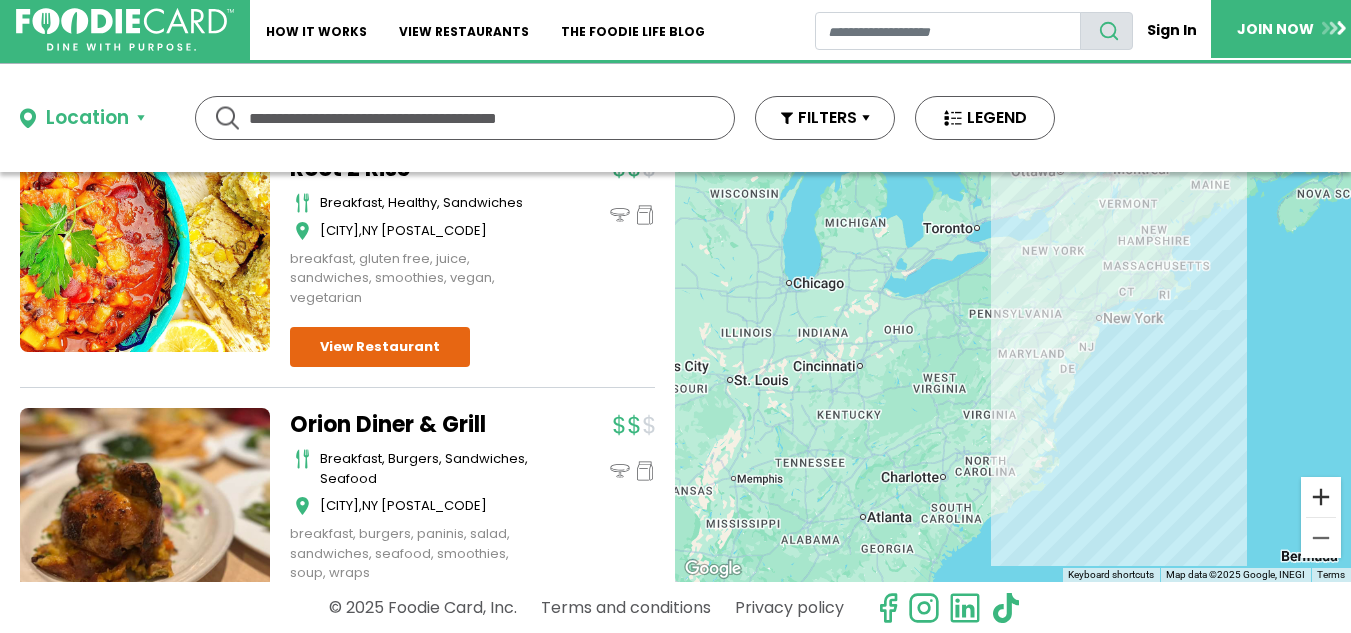 click at bounding box center (1321, 497) 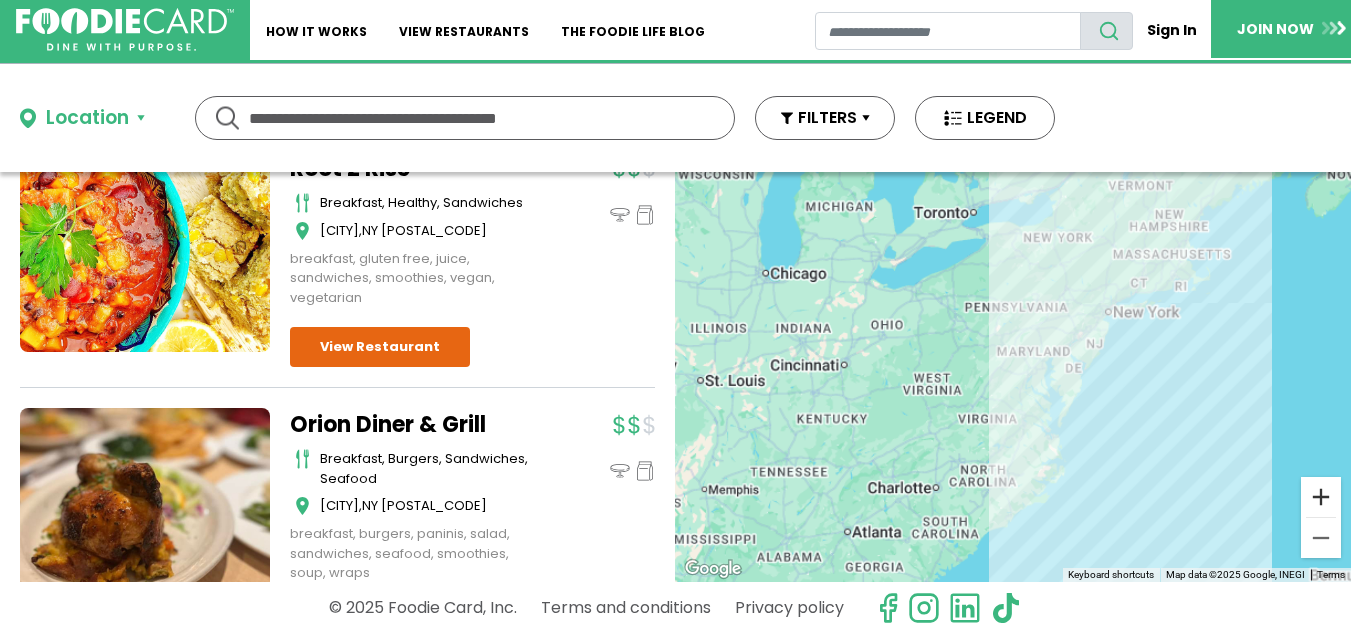 click at bounding box center [1321, 497] 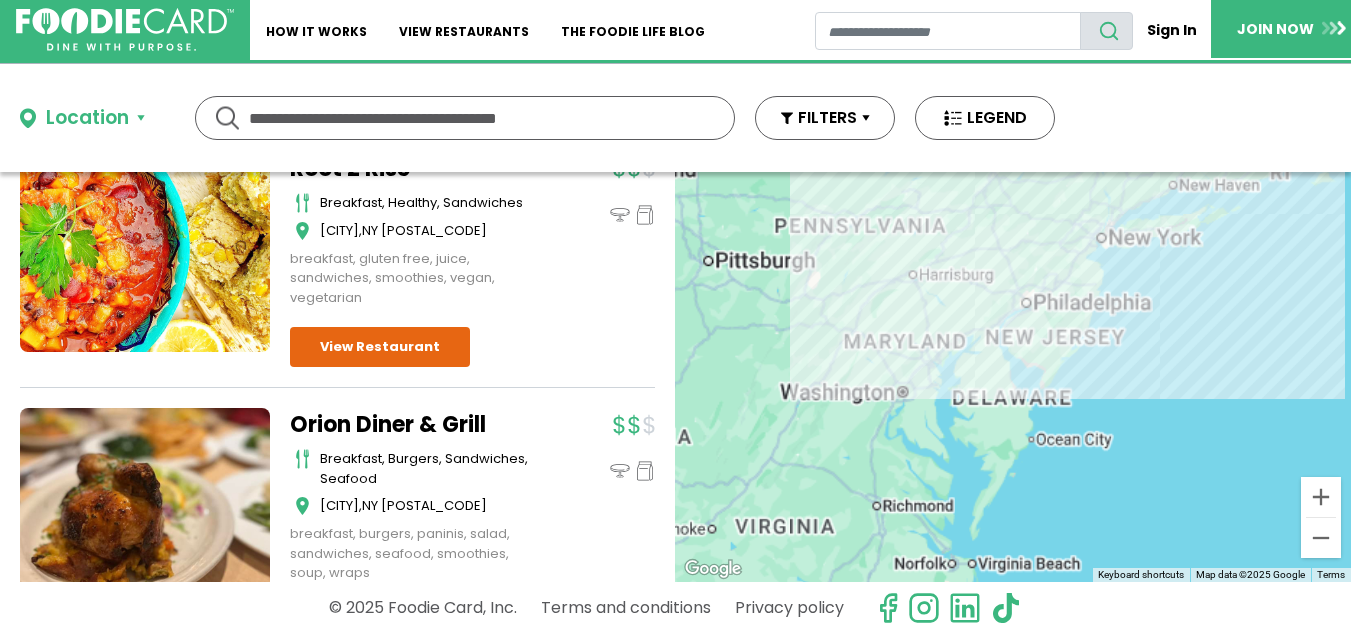 drag, startPoint x: 1225, startPoint y: 398, endPoint x: 1066, endPoint y: 427, distance: 161.62302 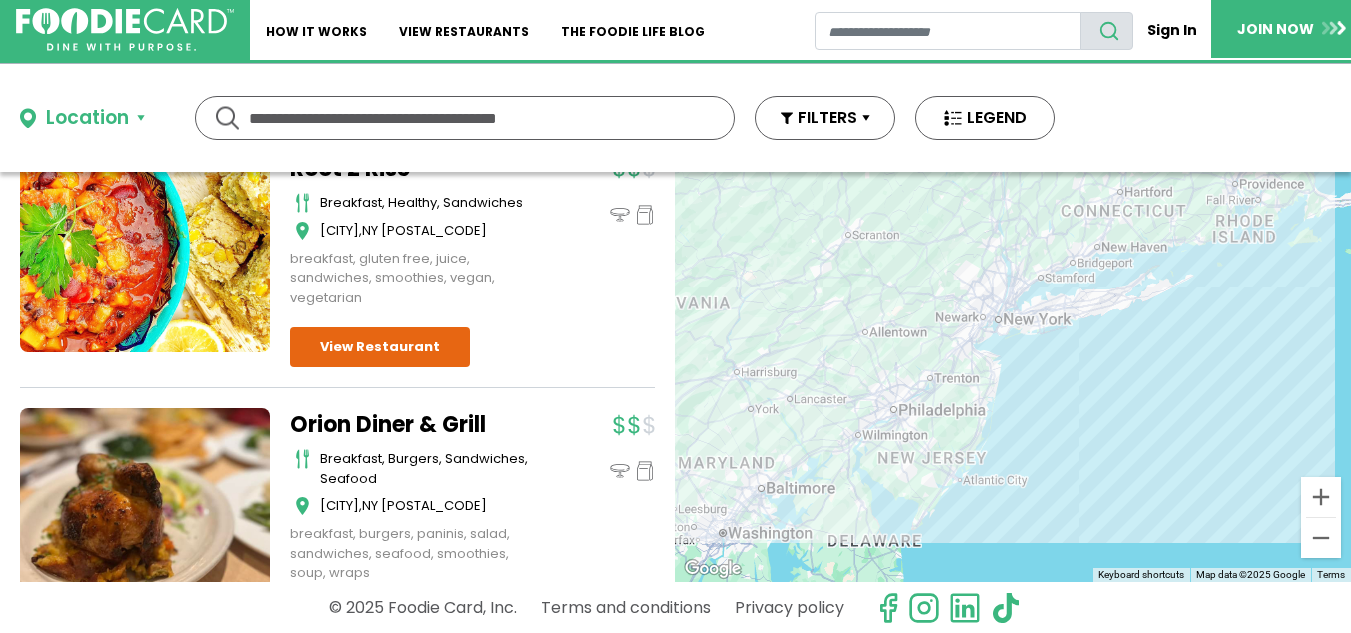 drag, startPoint x: 1213, startPoint y: 269, endPoint x: 1076, endPoint y: 405, distance: 193.04144 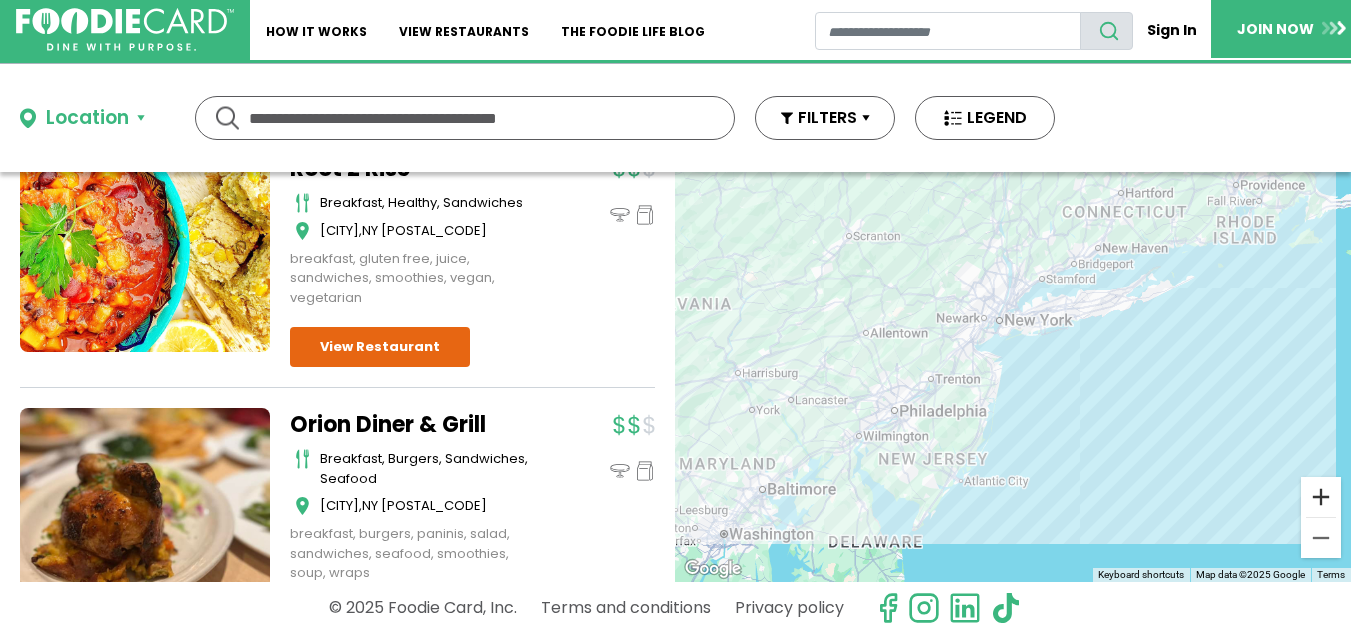 click at bounding box center [1321, 497] 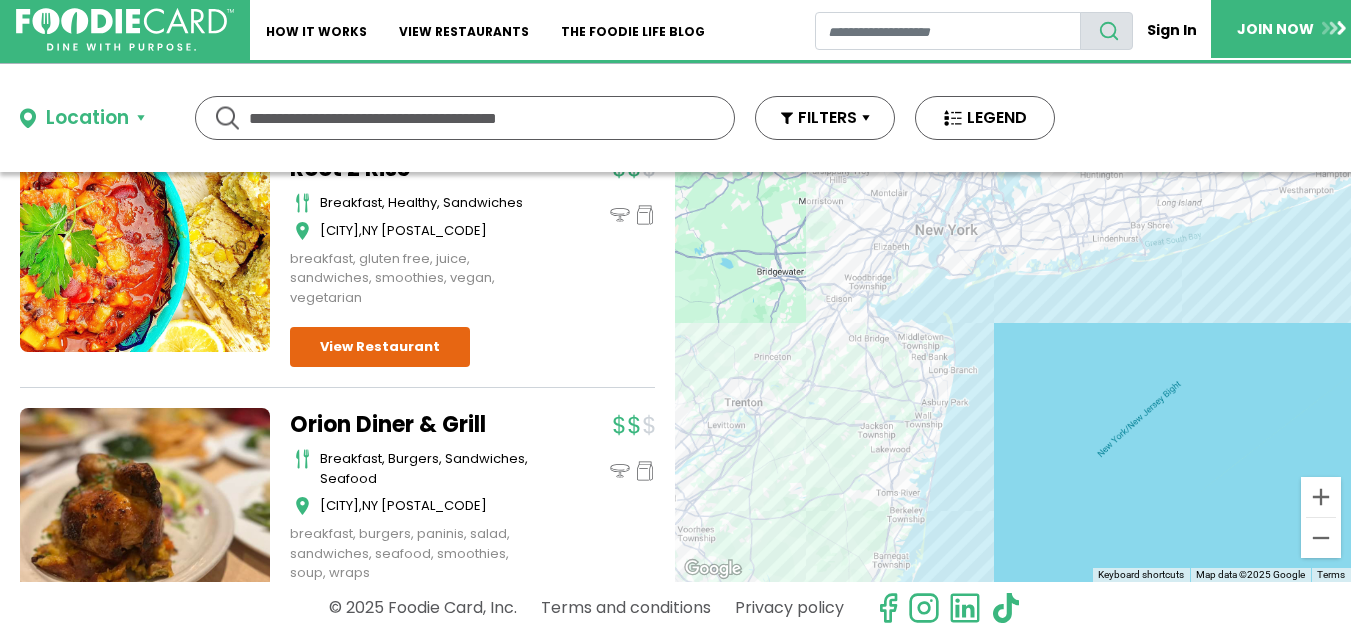 drag, startPoint x: 1154, startPoint y: 457, endPoint x: 1126, endPoint y: 477, distance: 34.4093 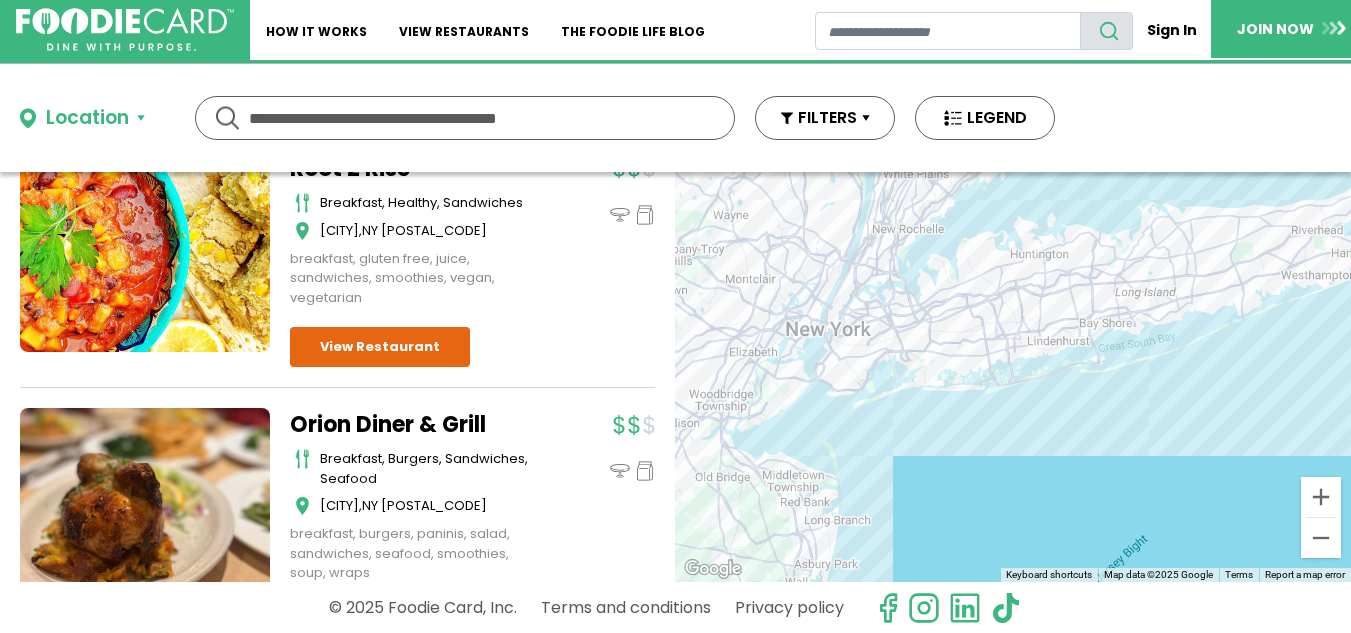 drag, startPoint x: 1152, startPoint y: 317, endPoint x: 1057, endPoint y: 471, distance: 180.94475 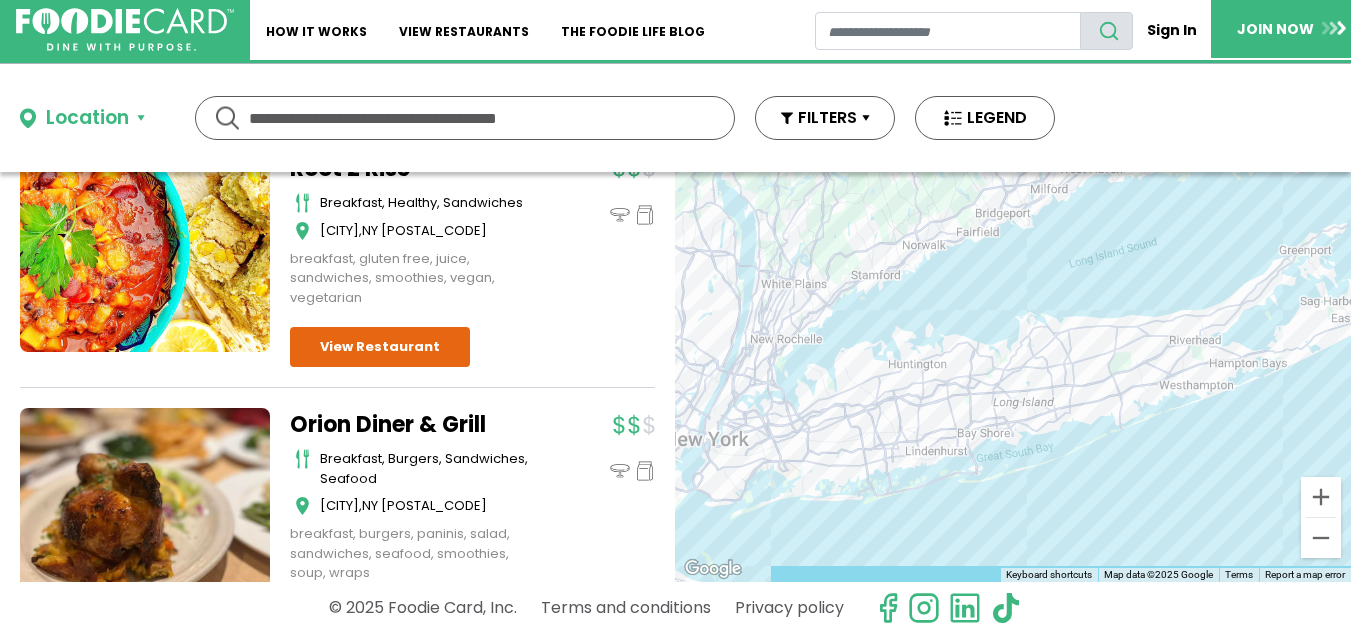 drag, startPoint x: 1211, startPoint y: 399, endPoint x: 1089, endPoint y: 506, distance: 162.27446 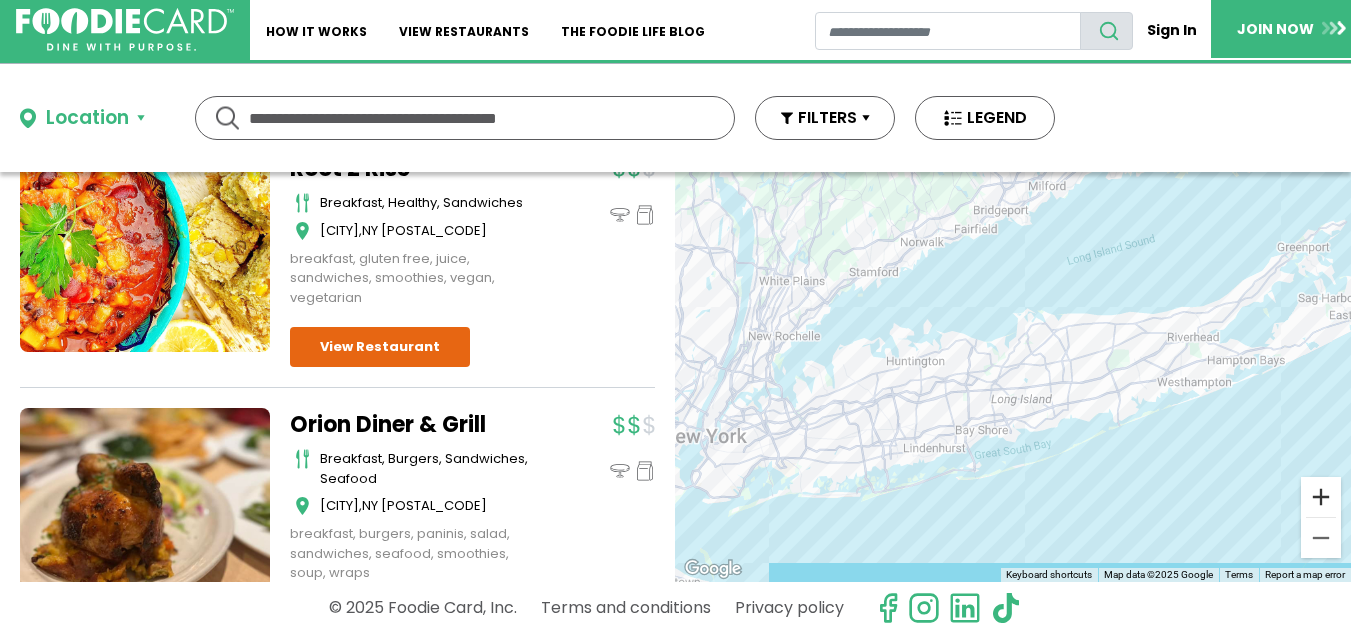 click at bounding box center [1321, 497] 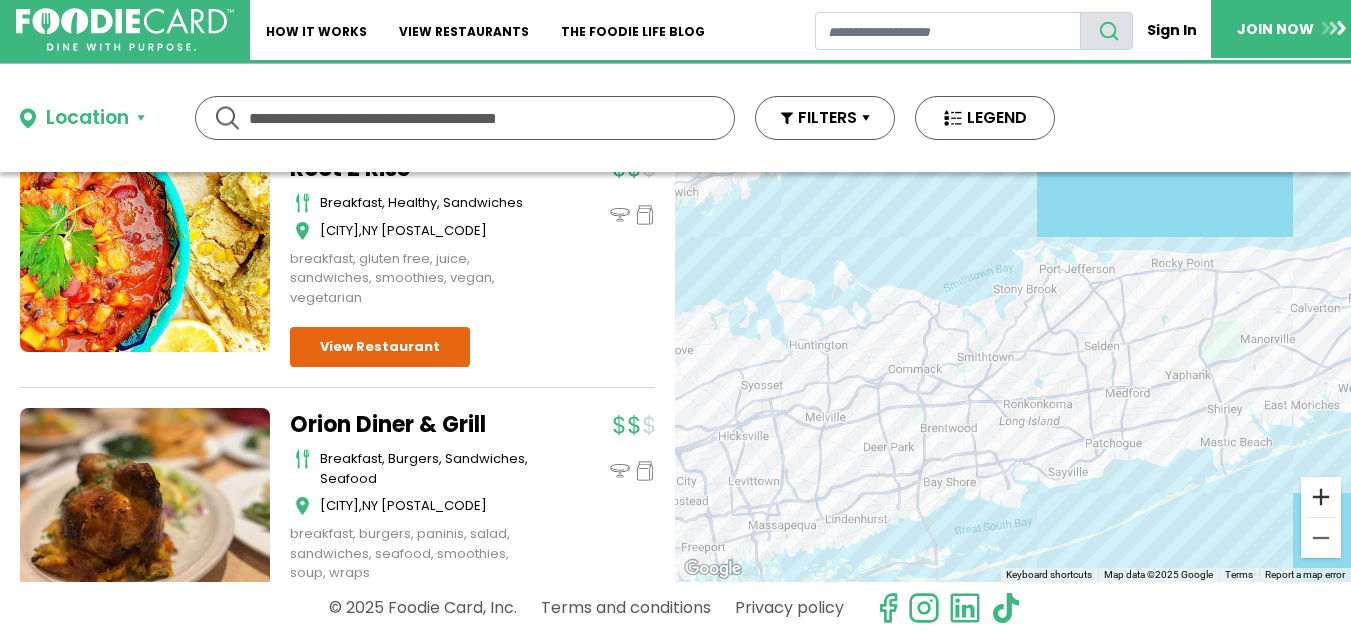 drag, startPoint x: 1324, startPoint y: 498, endPoint x: 1235, endPoint y: 513, distance: 90.255196 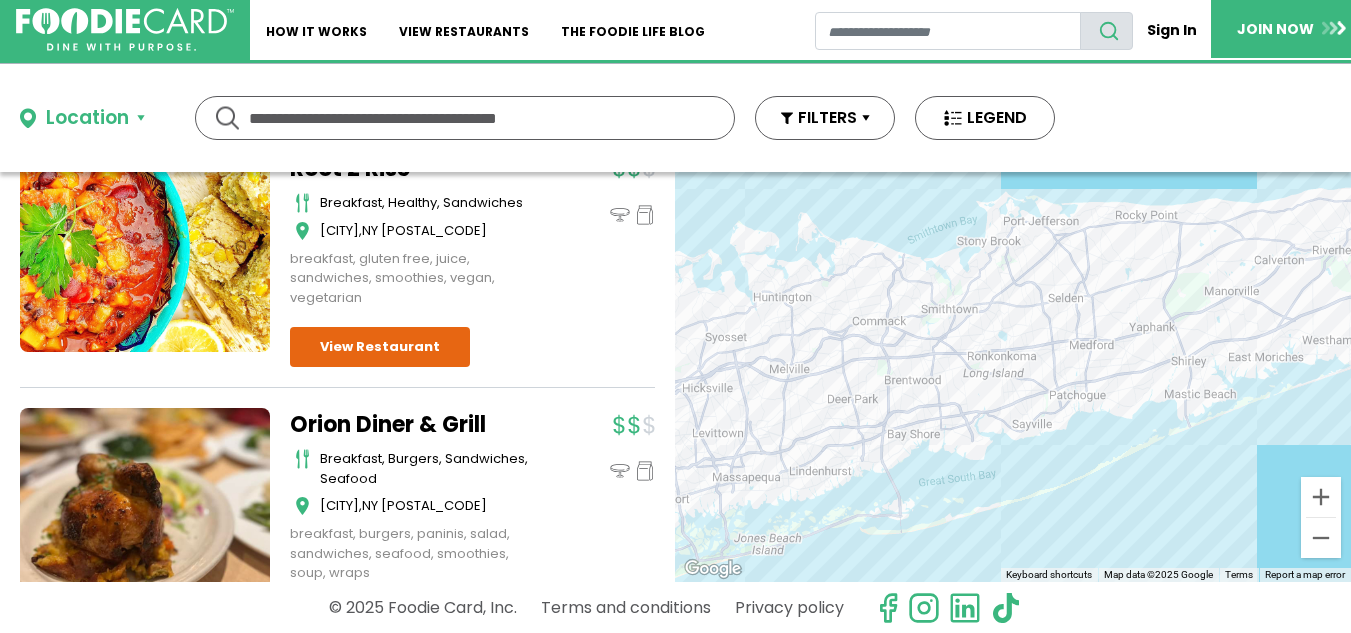 drag, startPoint x: 1207, startPoint y: 542, endPoint x: 1170, endPoint y: 492, distance: 62.201286 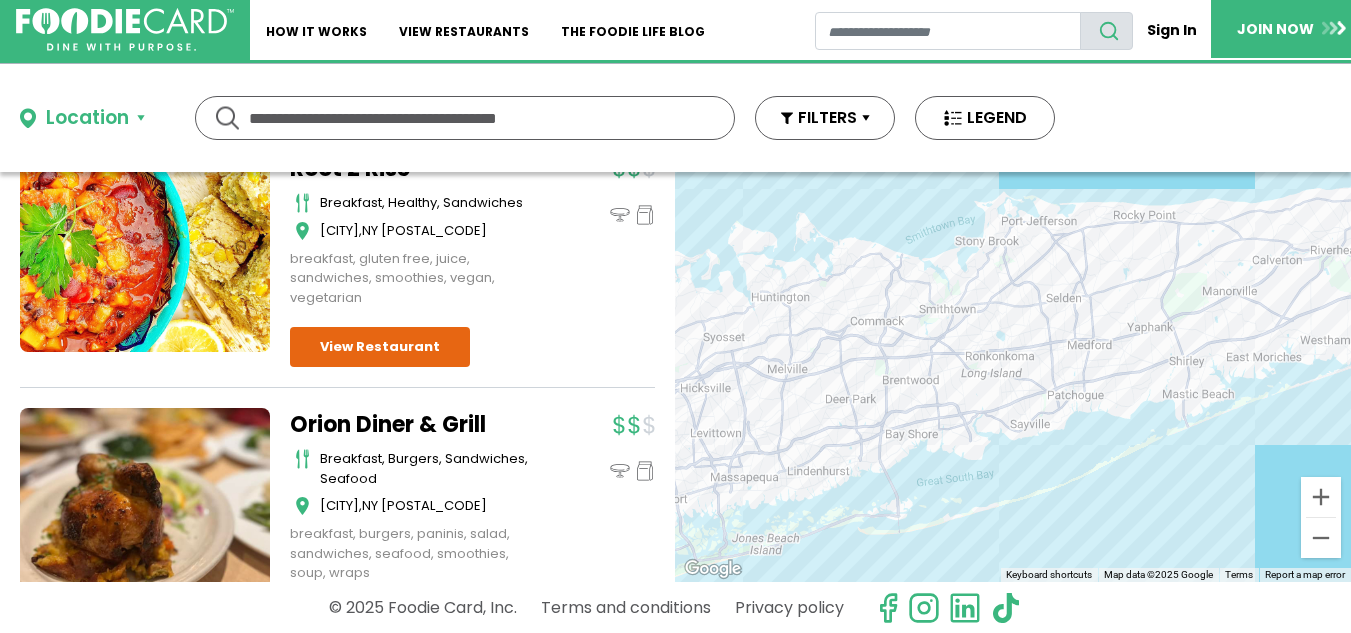 click at bounding box center (465, 118) 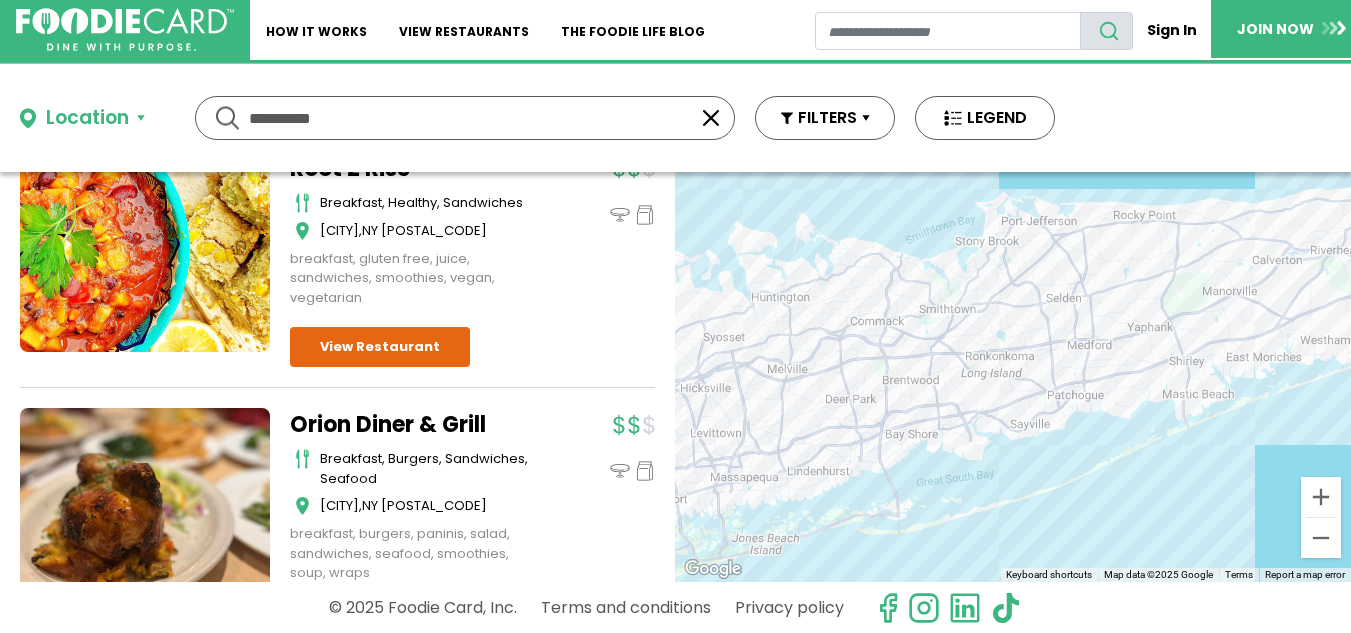 type on "**********" 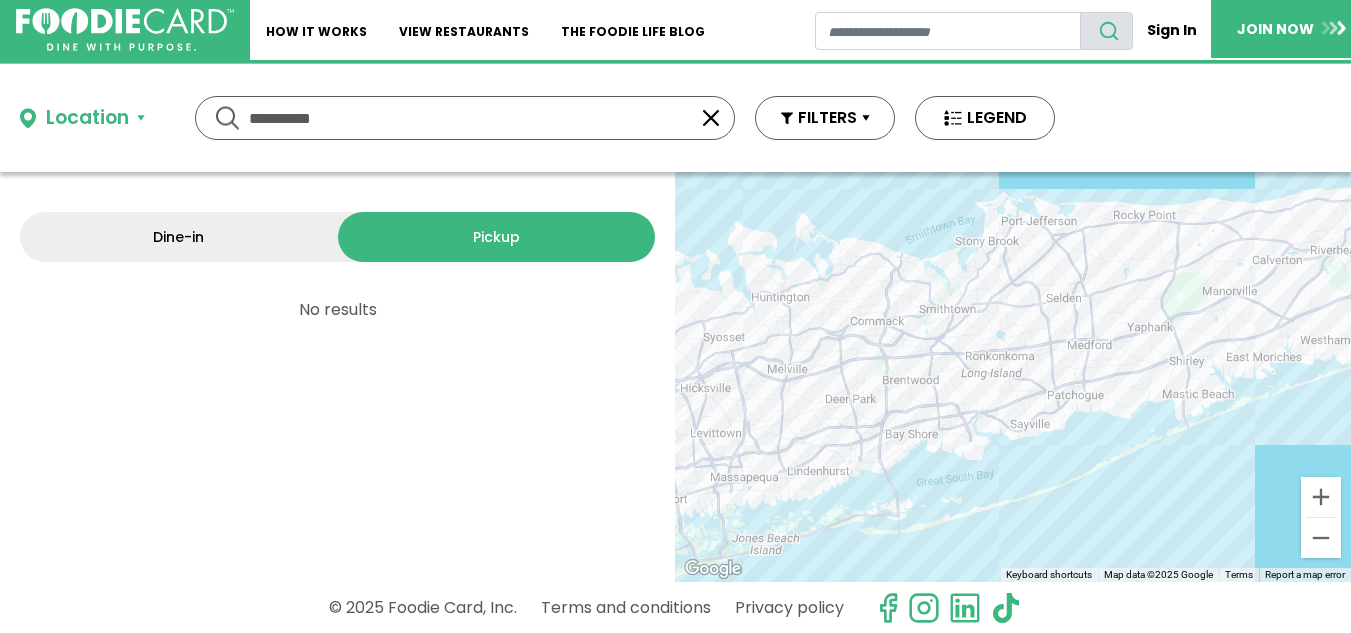 scroll, scrollTop: 0, scrollLeft: 0, axis: both 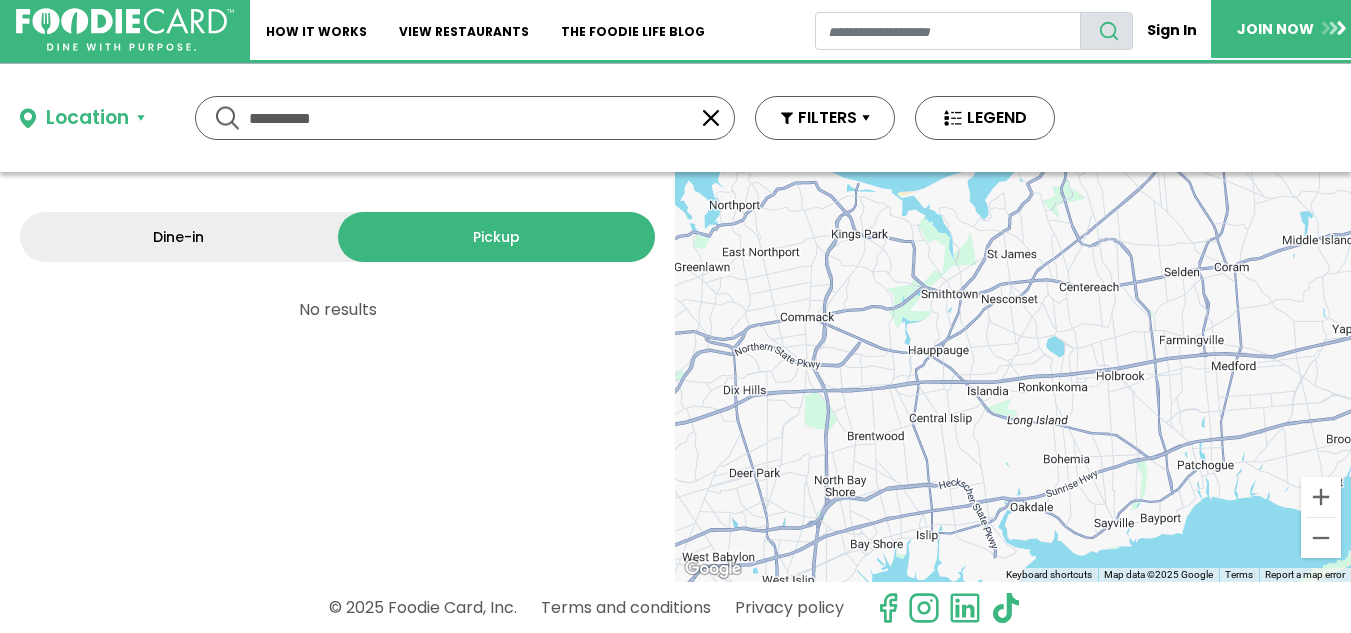 drag, startPoint x: 1028, startPoint y: 333, endPoint x: 1081, endPoint y: 387, distance: 75.66373 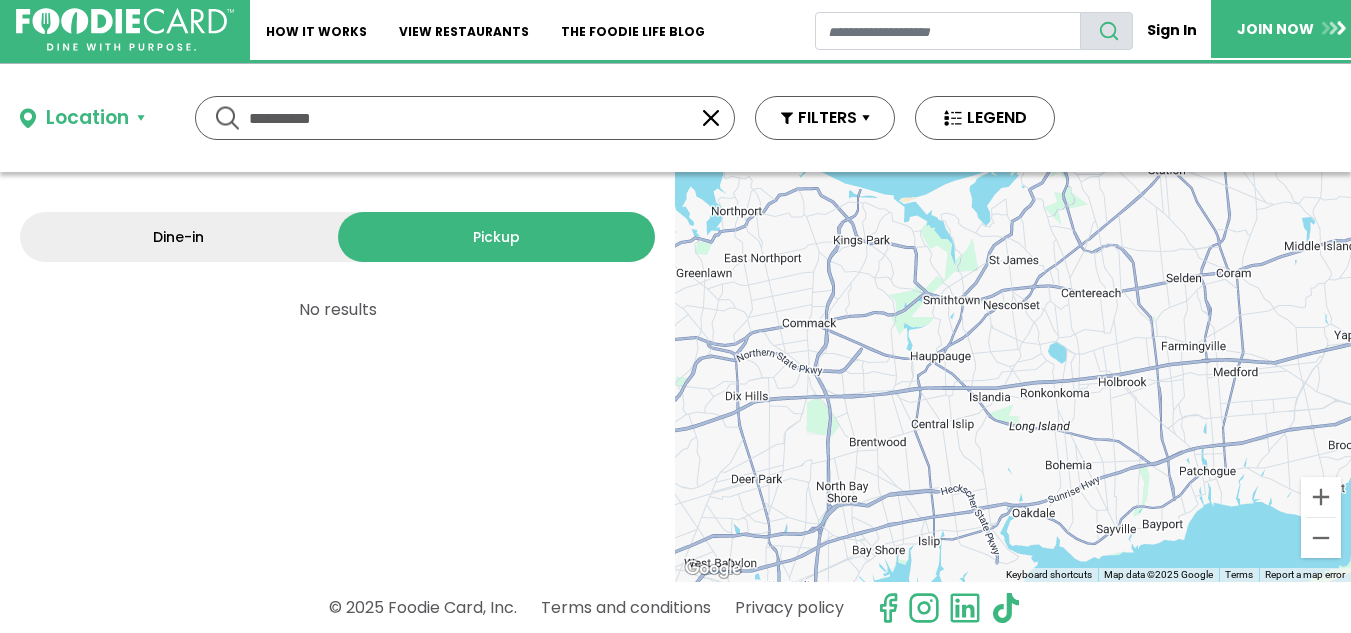 click on "To navigate, press the arrow keys." at bounding box center [1013, 377] 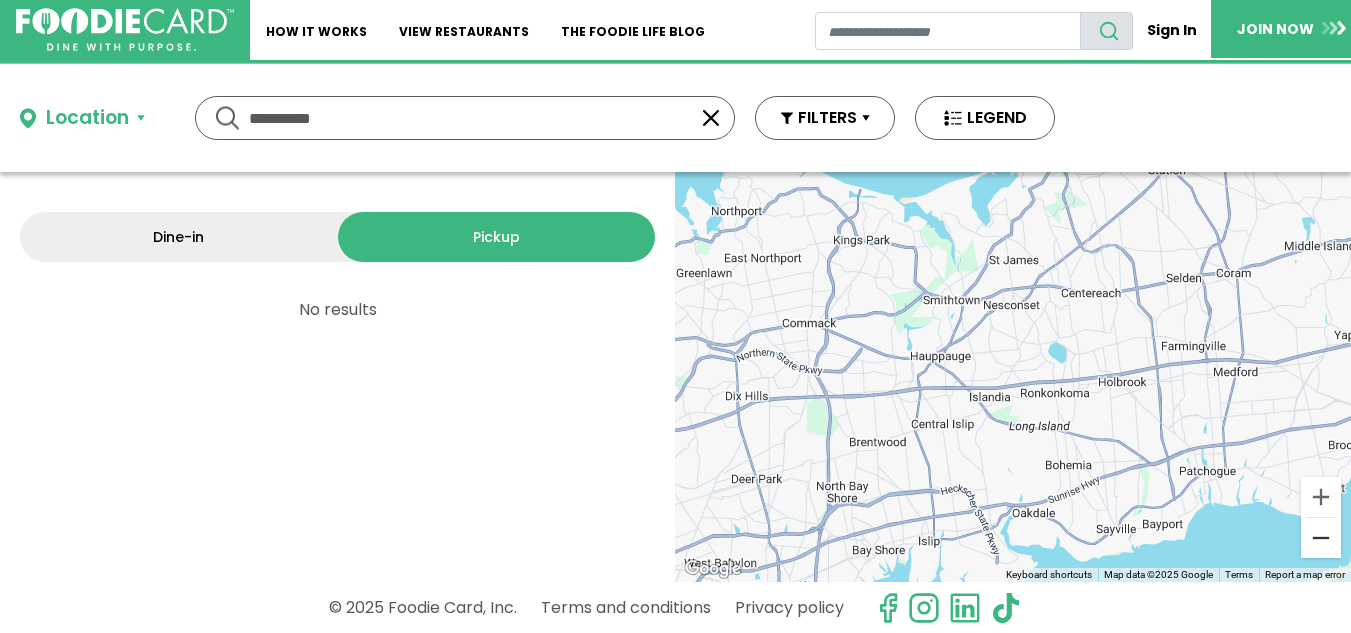 click at bounding box center [1321, 538] 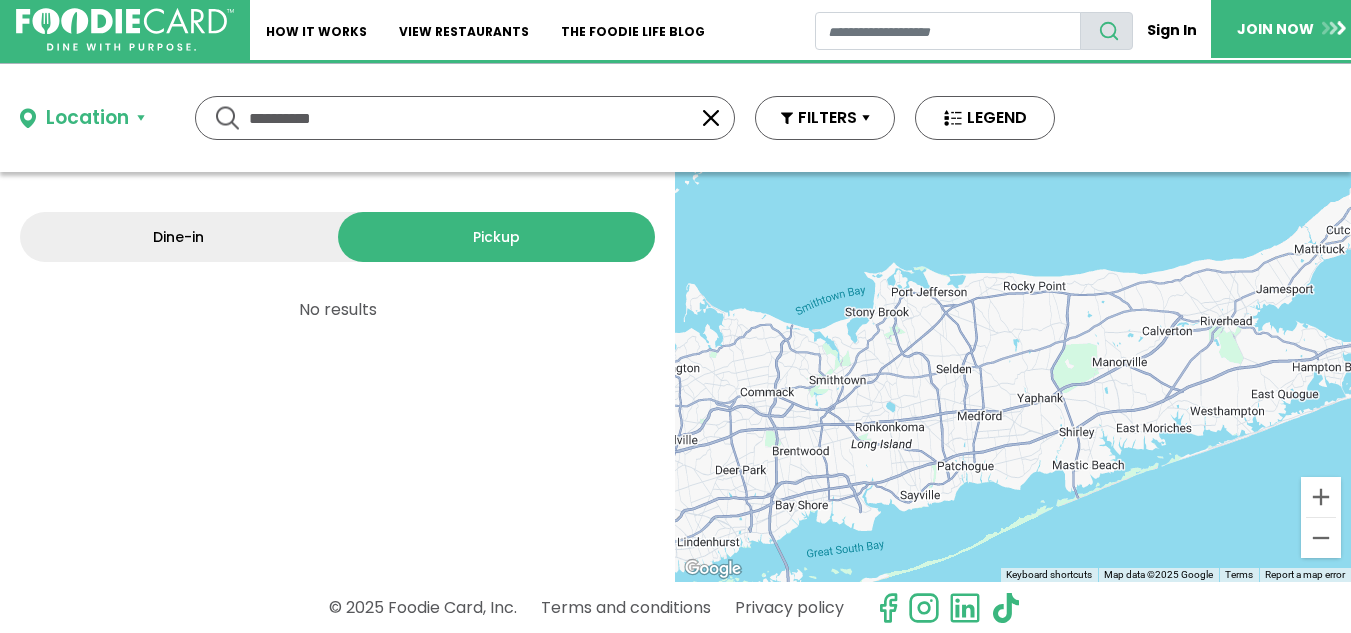 drag, startPoint x: 1083, startPoint y: 399, endPoint x: 938, endPoint y: 439, distance: 150.41609 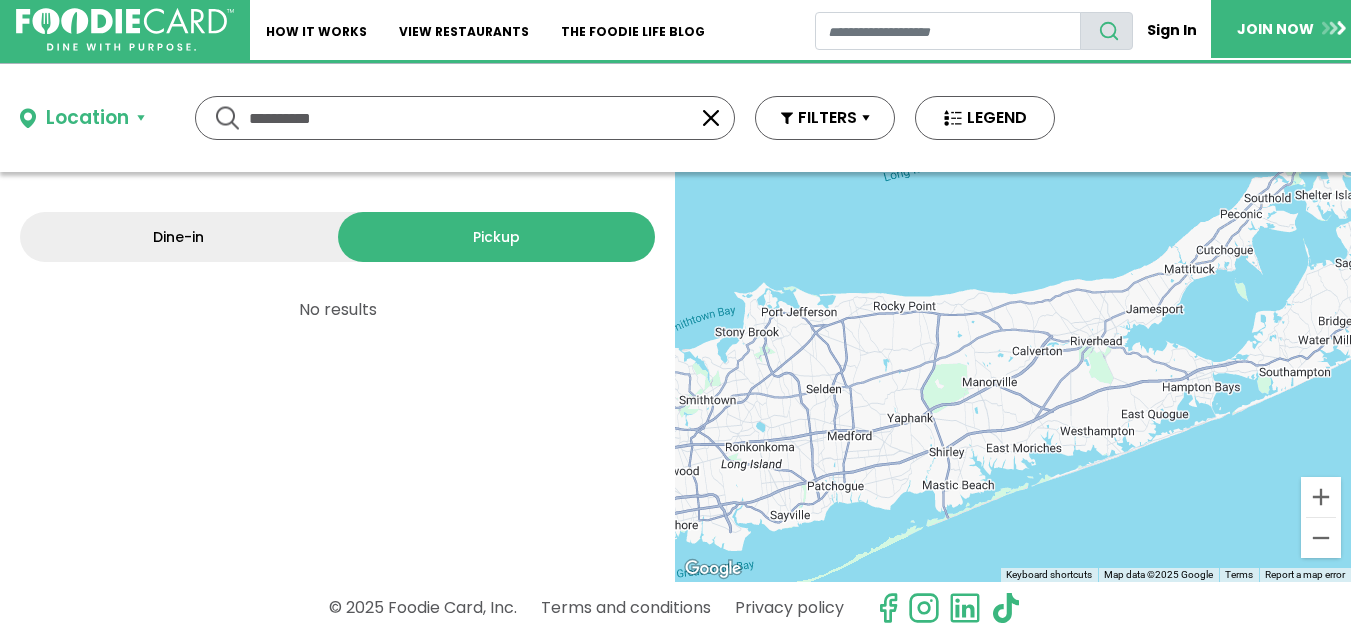 drag, startPoint x: 938, startPoint y: 439, endPoint x: 810, endPoint y: 458, distance: 129.40247 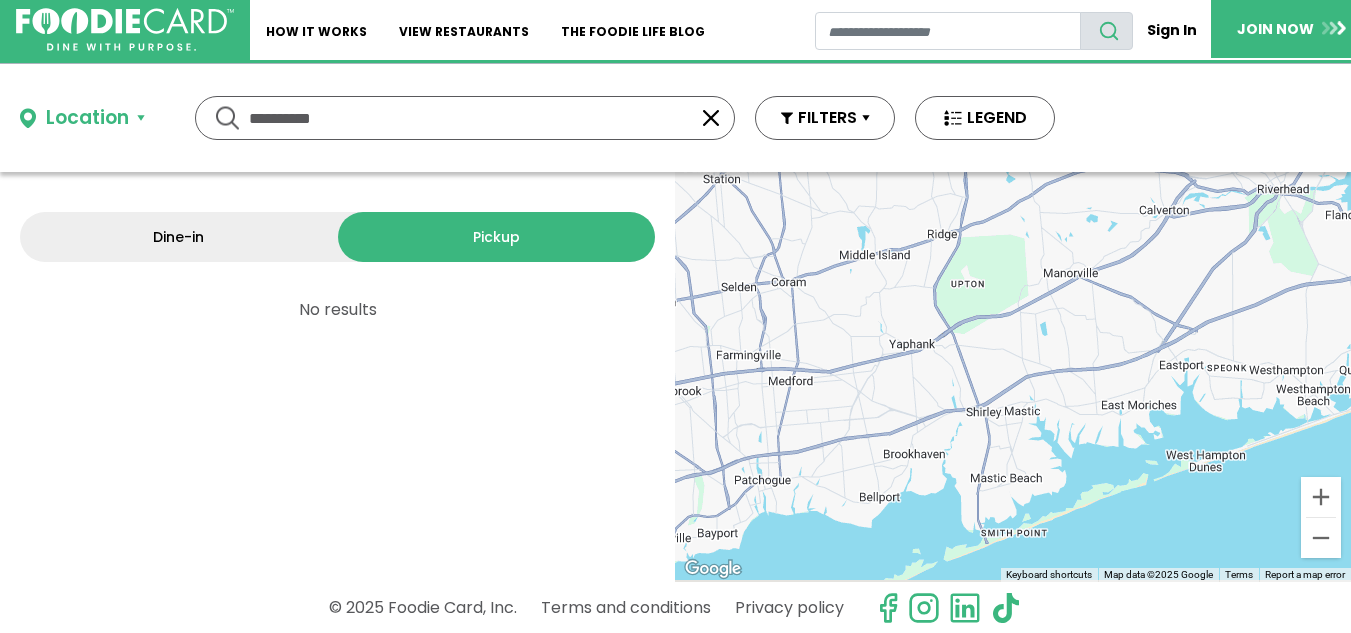 drag, startPoint x: 1071, startPoint y: 429, endPoint x: 965, endPoint y: 391, distance: 112.60551 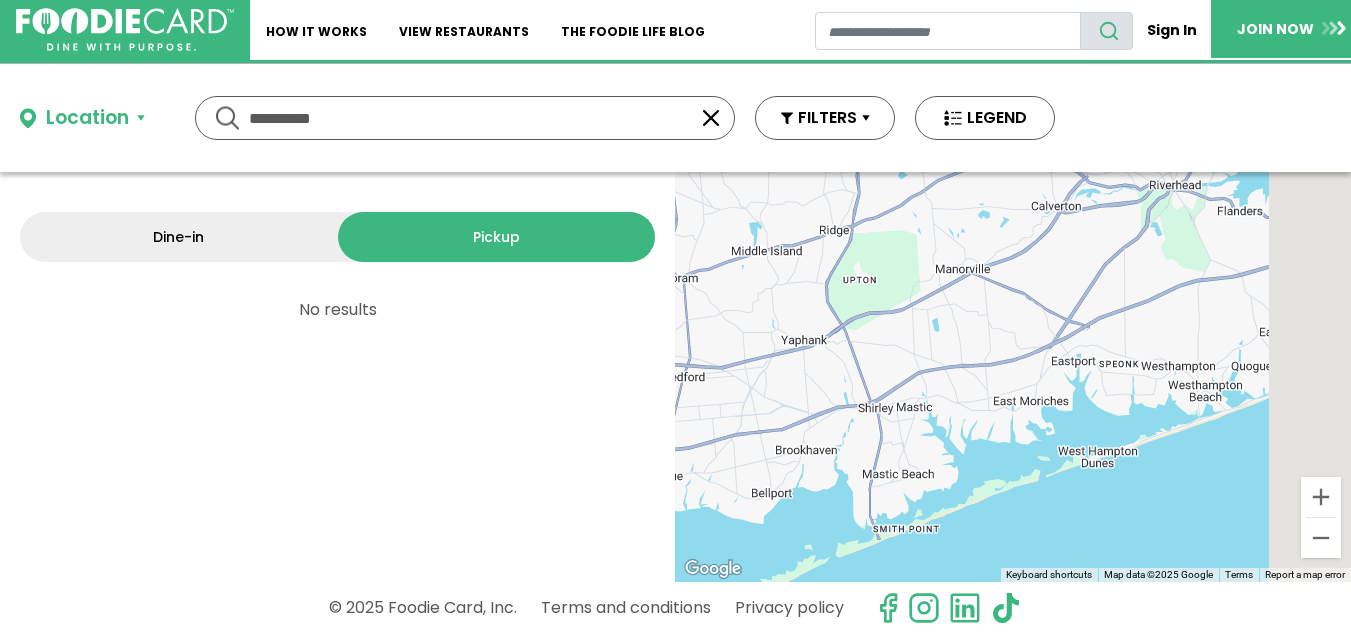 drag, startPoint x: 1084, startPoint y: 317, endPoint x: 963, endPoint y: 317, distance: 121 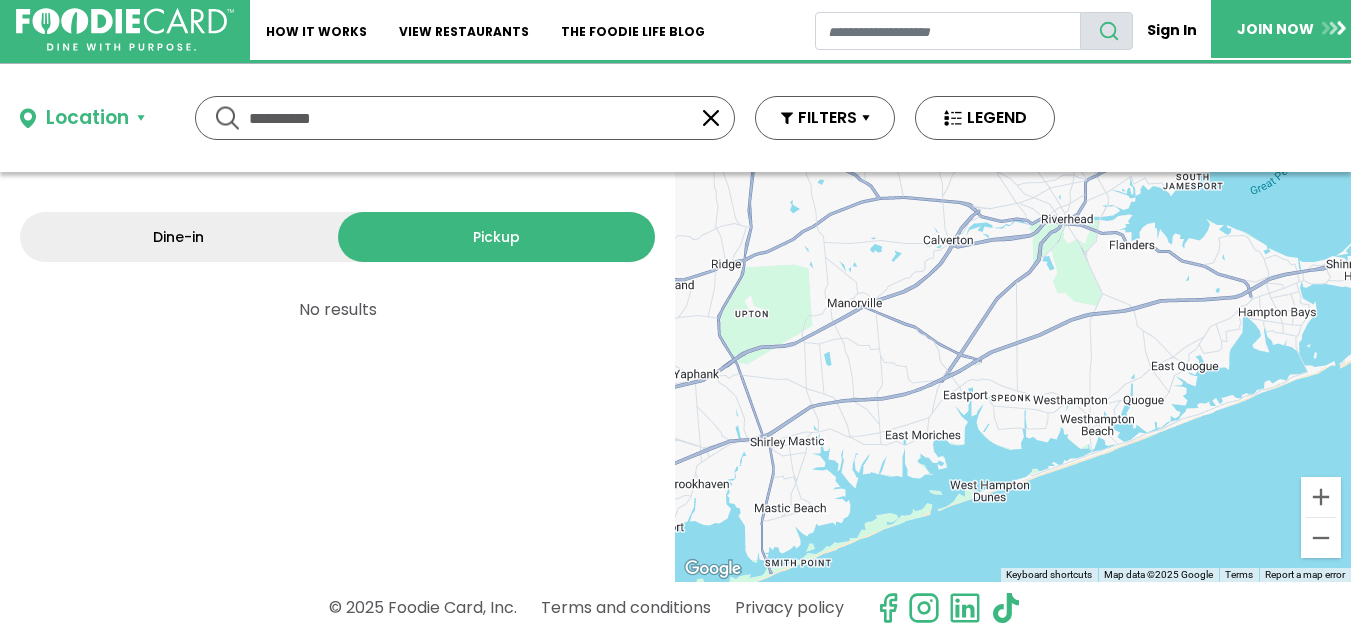 drag, startPoint x: 1046, startPoint y: 307, endPoint x: 959, endPoint y: 345, distance: 94.93682 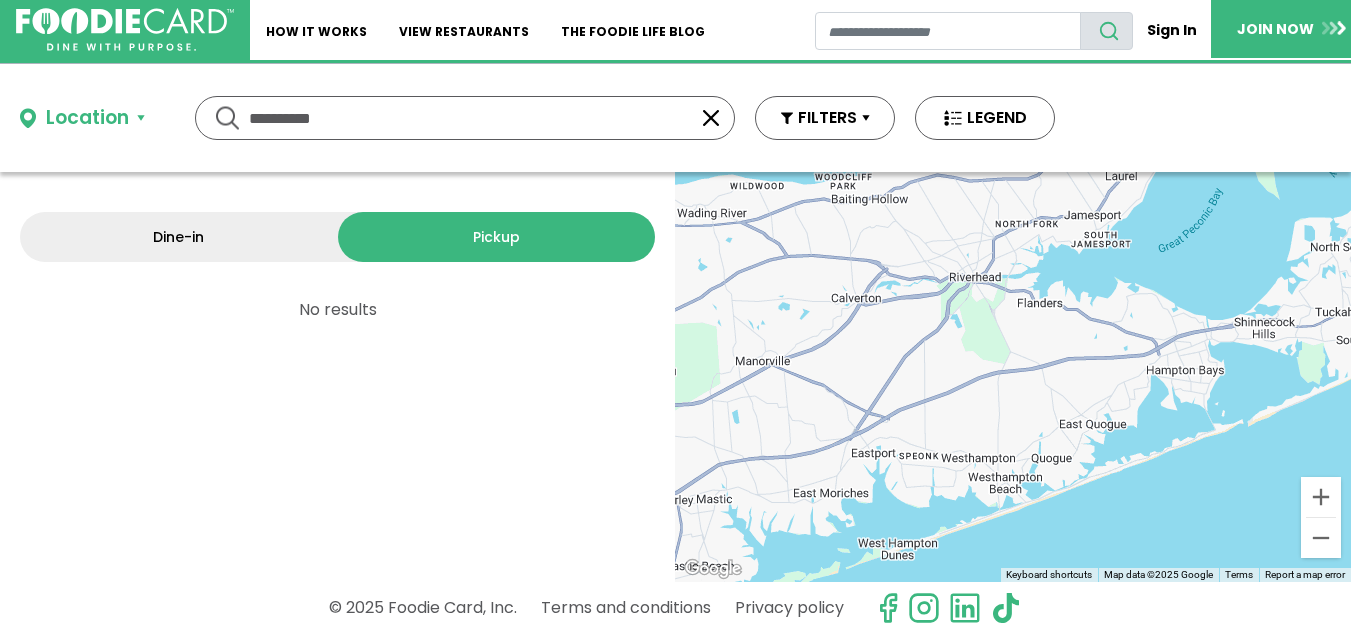 drag, startPoint x: 958, startPoint y: 346, endPoint x: 865, endPoint y: 407, distance: 111.220505 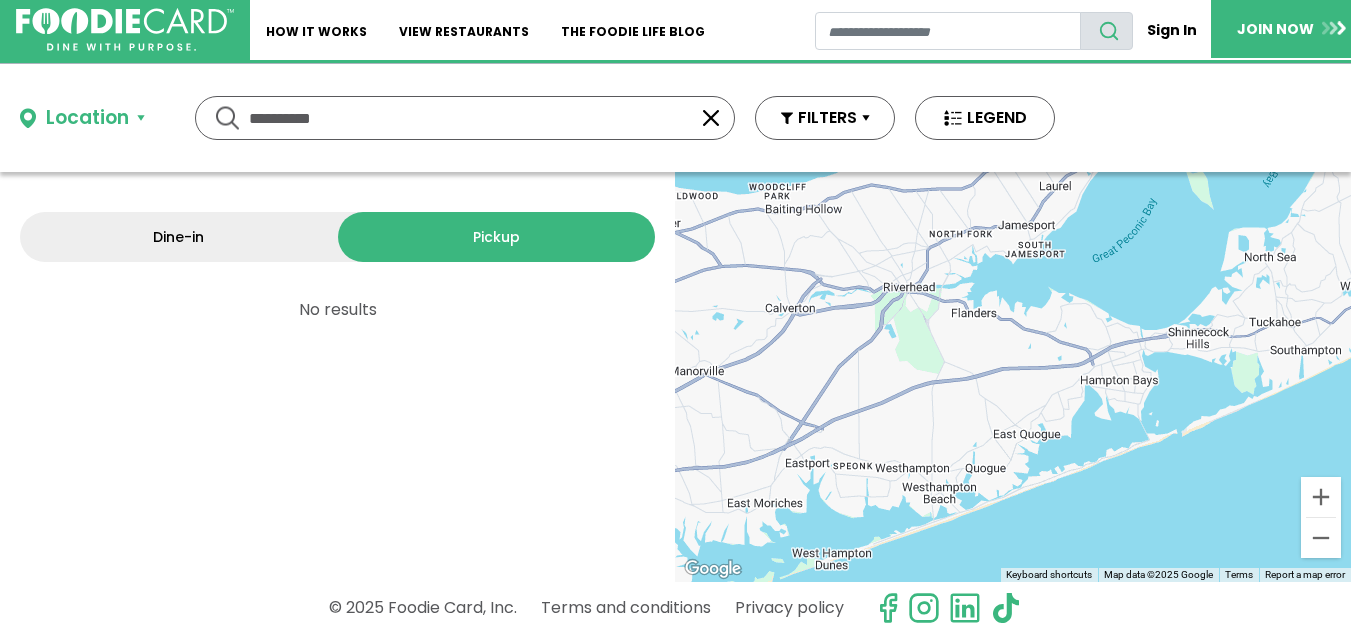 drag, startPoint x: 995, startPoint y: 397, endPoint x: 874, endPoint y: 411, distance: 121.80723 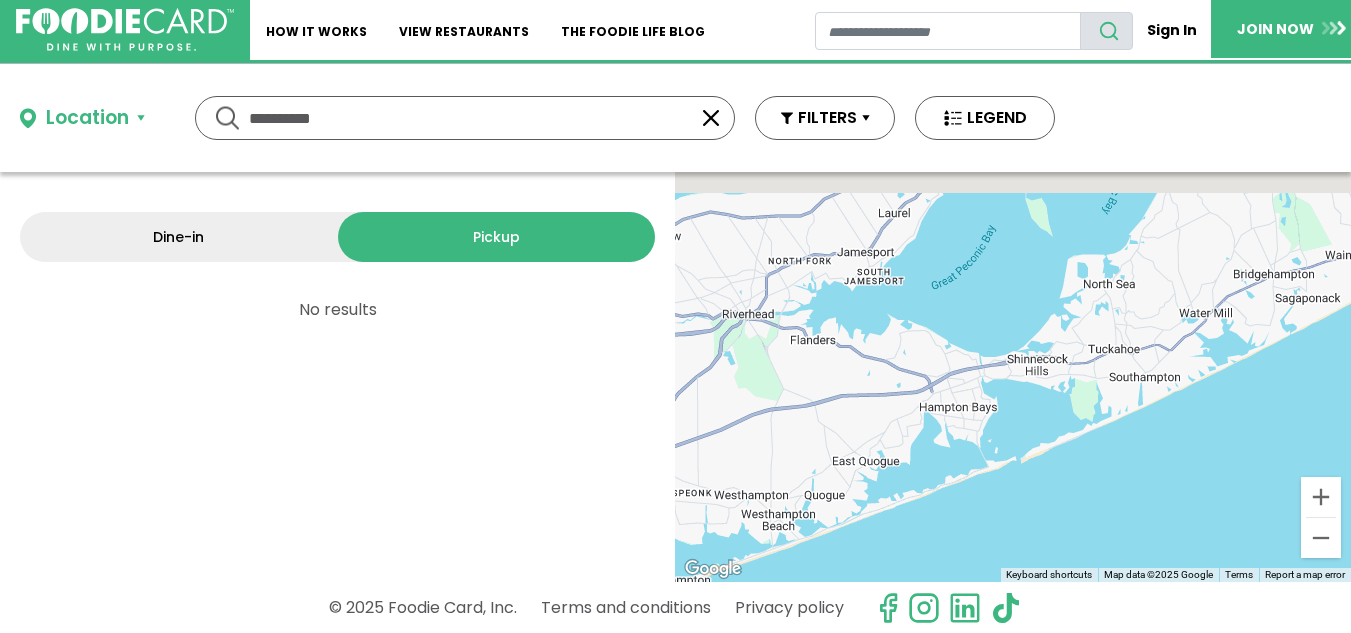 drag, startPoint x: 1006, startPoint y: 393, endPoint x: 895, endPoint y: 418, distance: 113.78049 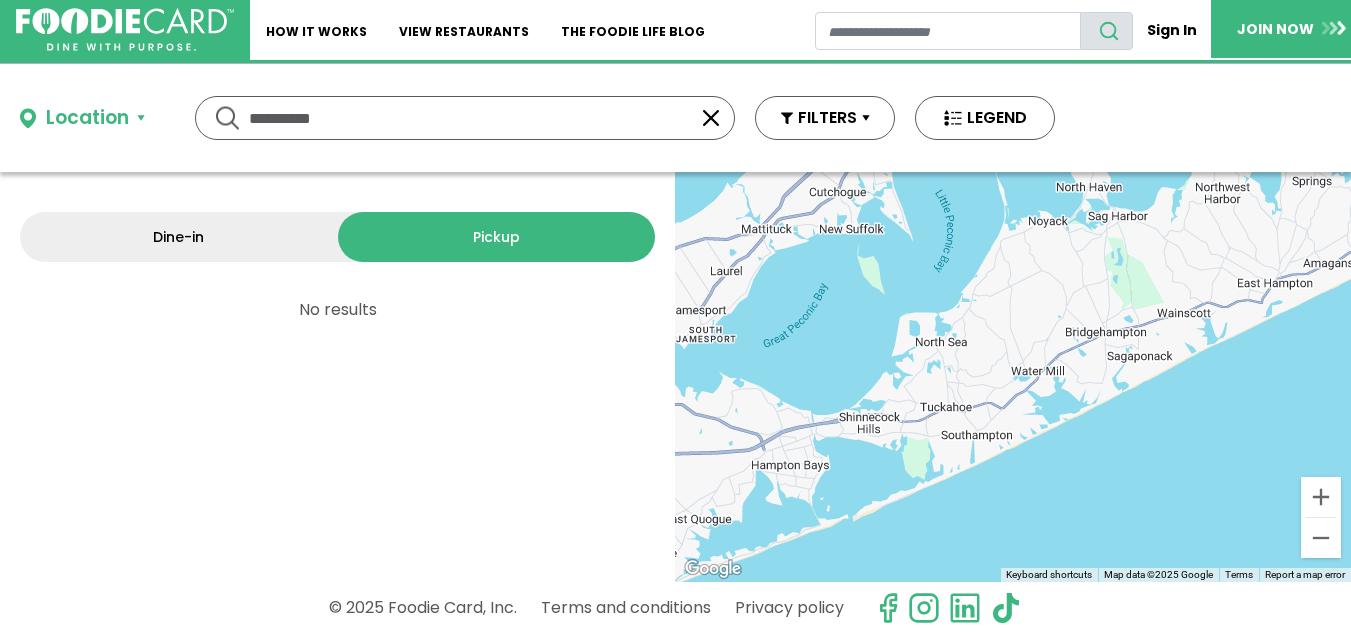 drag, startPoint x: 1070, startPoint y: 341, endPoint x: 905, endPoint y: 403, distance: 176.264 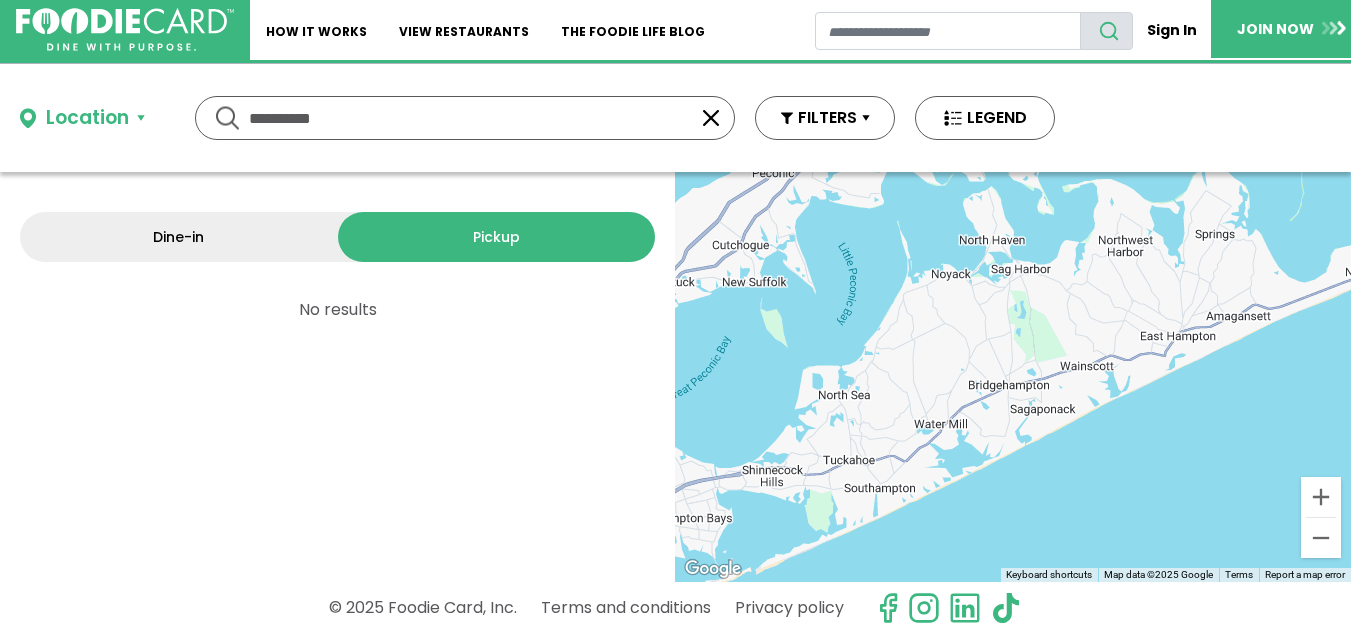 drag, startPoint x: 1038, startPoint y: 294, endPoint x: 940, endPoint y: 349, distance: 112.37882 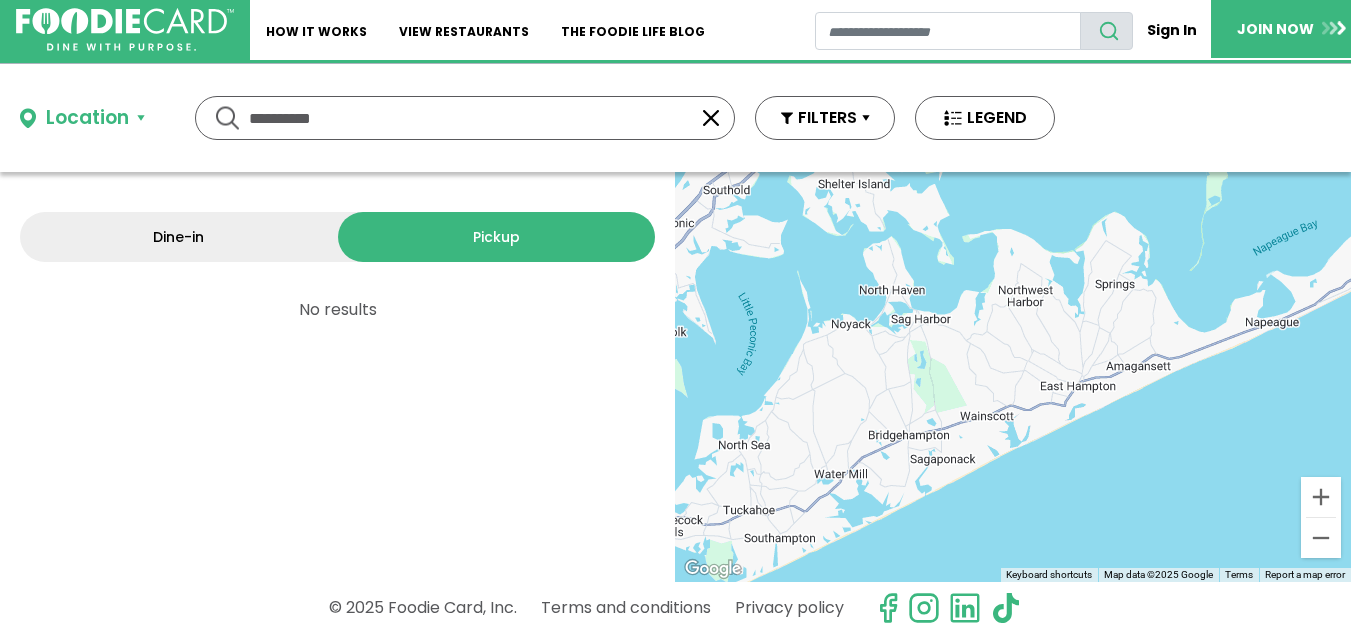 drag, startPoint x: 1051, startPoint y: 327, endPoint x: 948, endPoint y: 379, distance: 115.38197 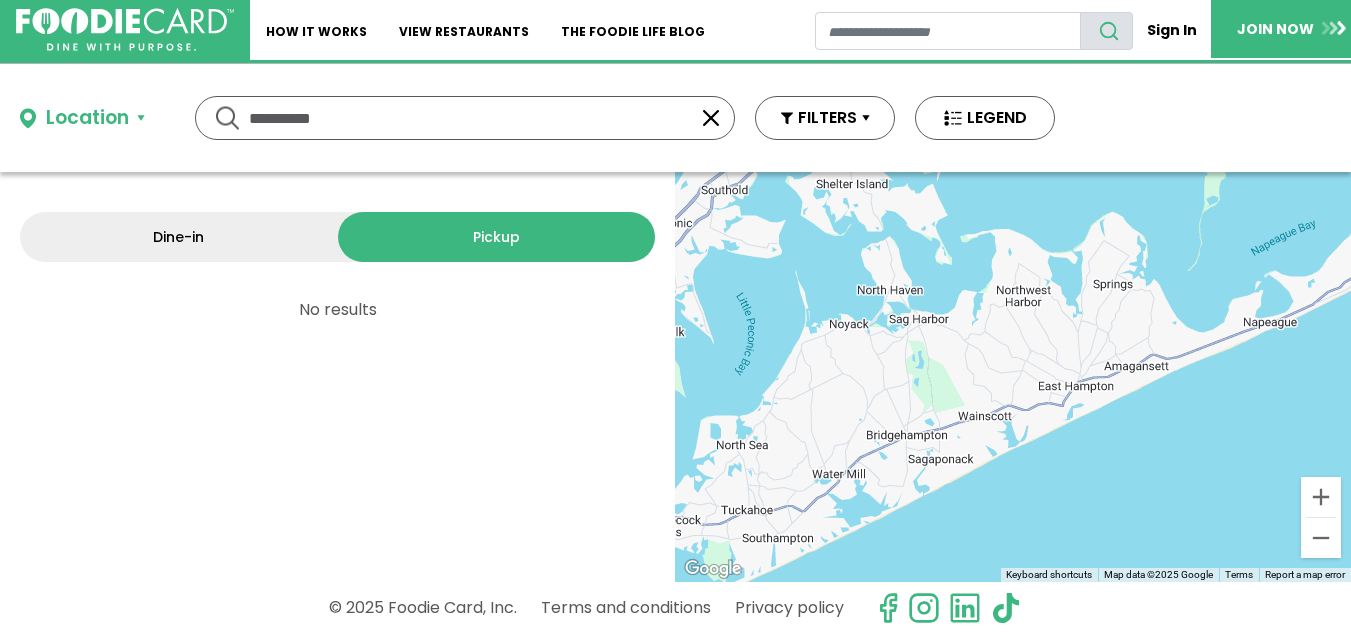 click on "To navigate, press the arrow keys." at bounding box center [1013, 377] 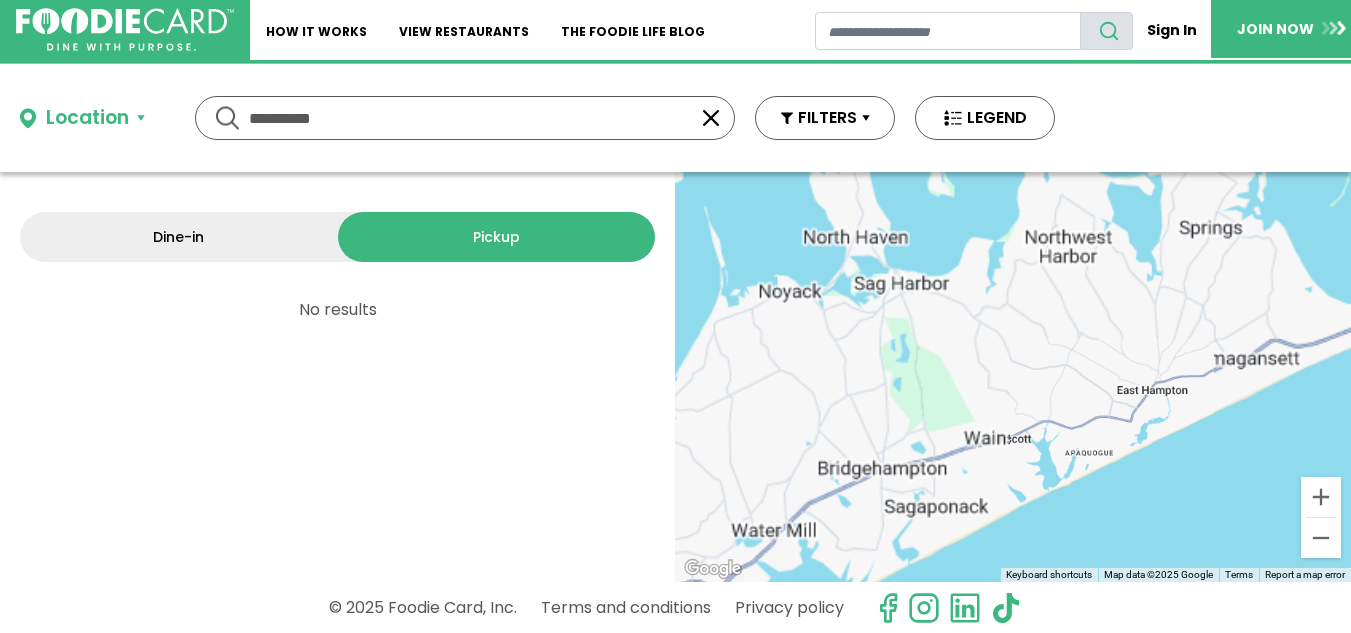 click on "To navigate, press the arrow keys." at bounding box center [1013, 377] 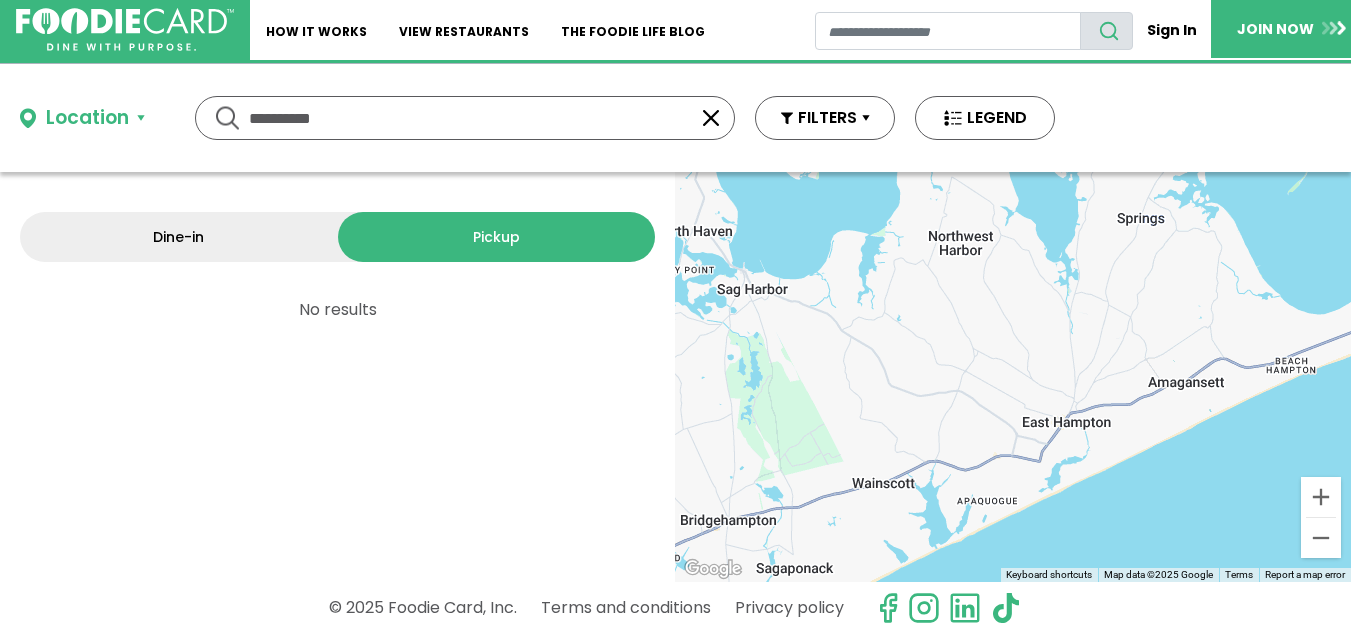 drag, startPoint x: 1095, startPoint y: 390, endPoint x: 926, endPoint y: 420, distance: 171.64207 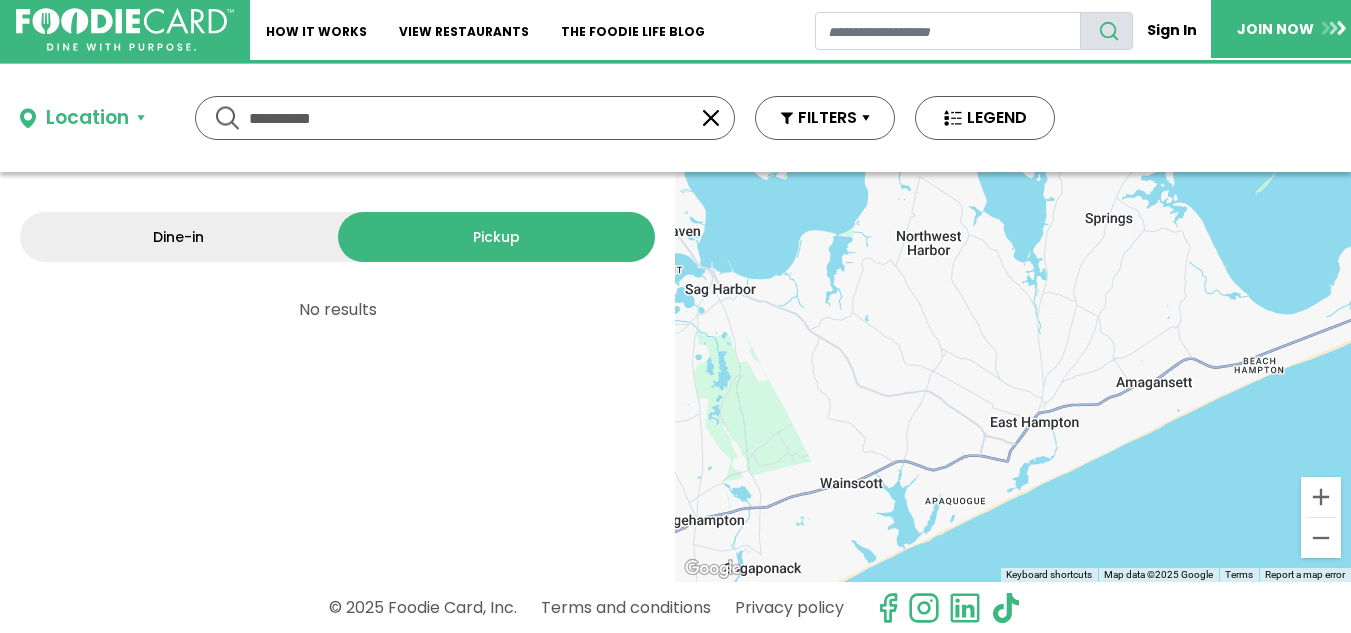 click on "To navigate, press the arrow keys." at bounding box center (1013, 377) 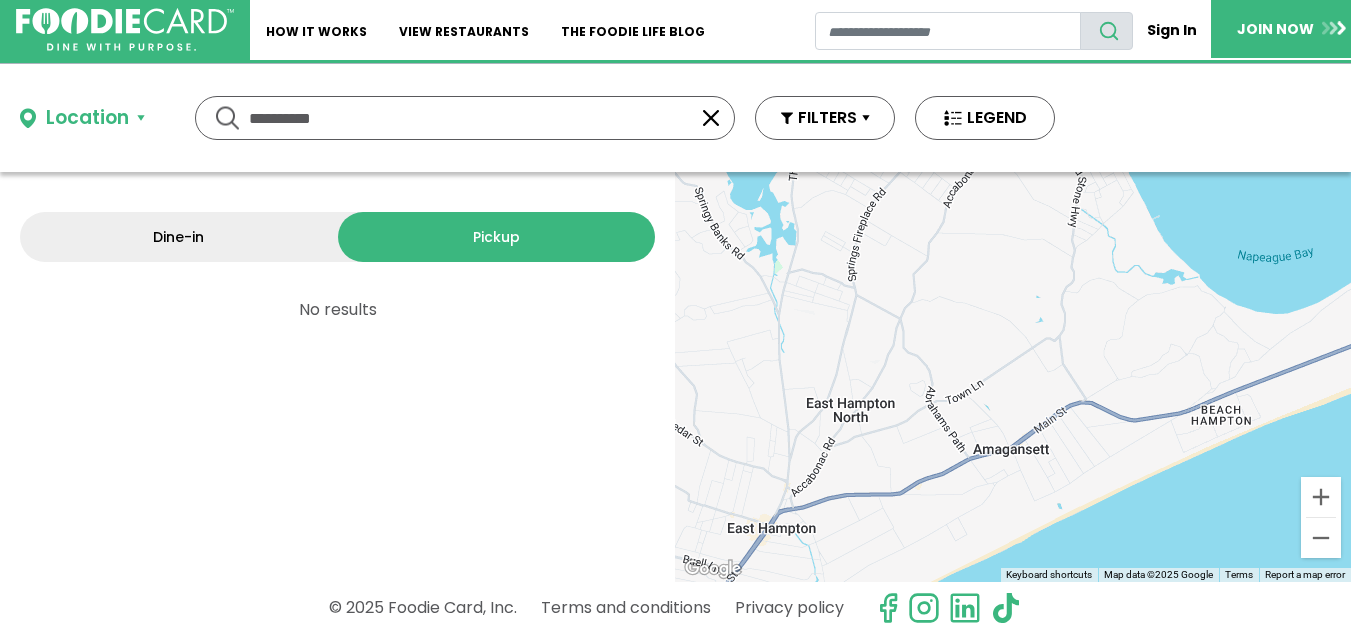 drag, startPoint x: 1166, startPoint y: 342, endPoint x: 1021, endPoint y: 360, distance: 146.11298 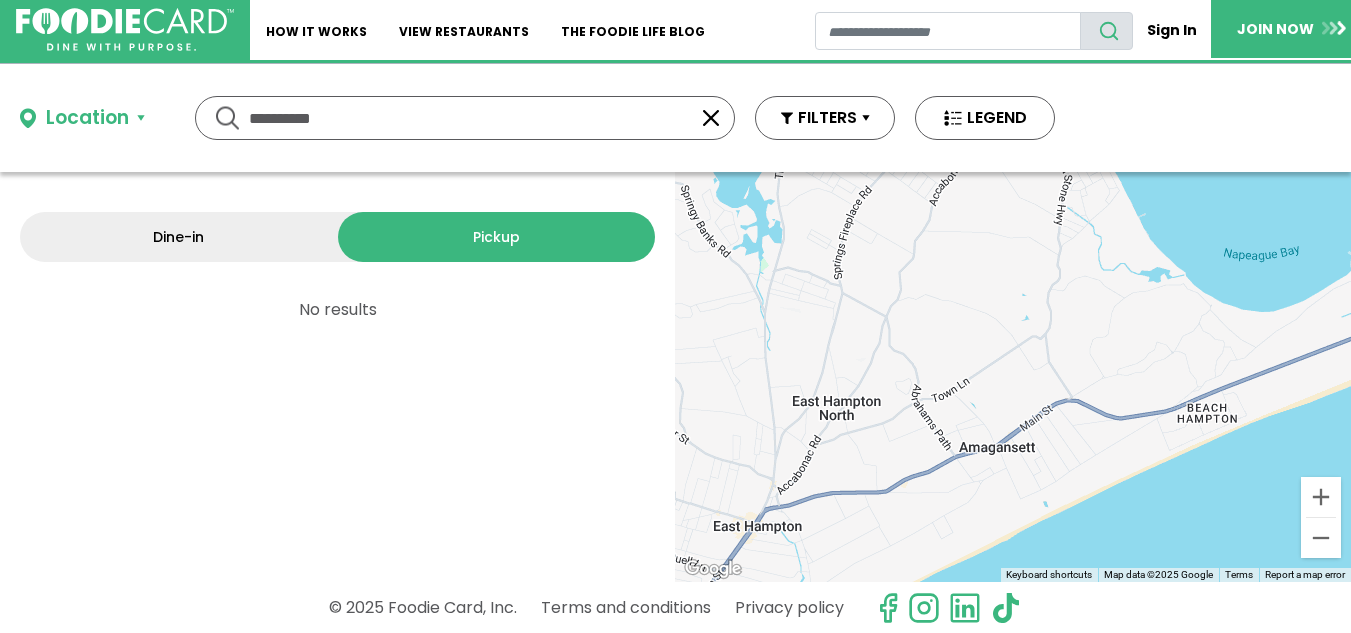 click on "To navigate, press the arrow keys." at bounding box center (1013, 377) 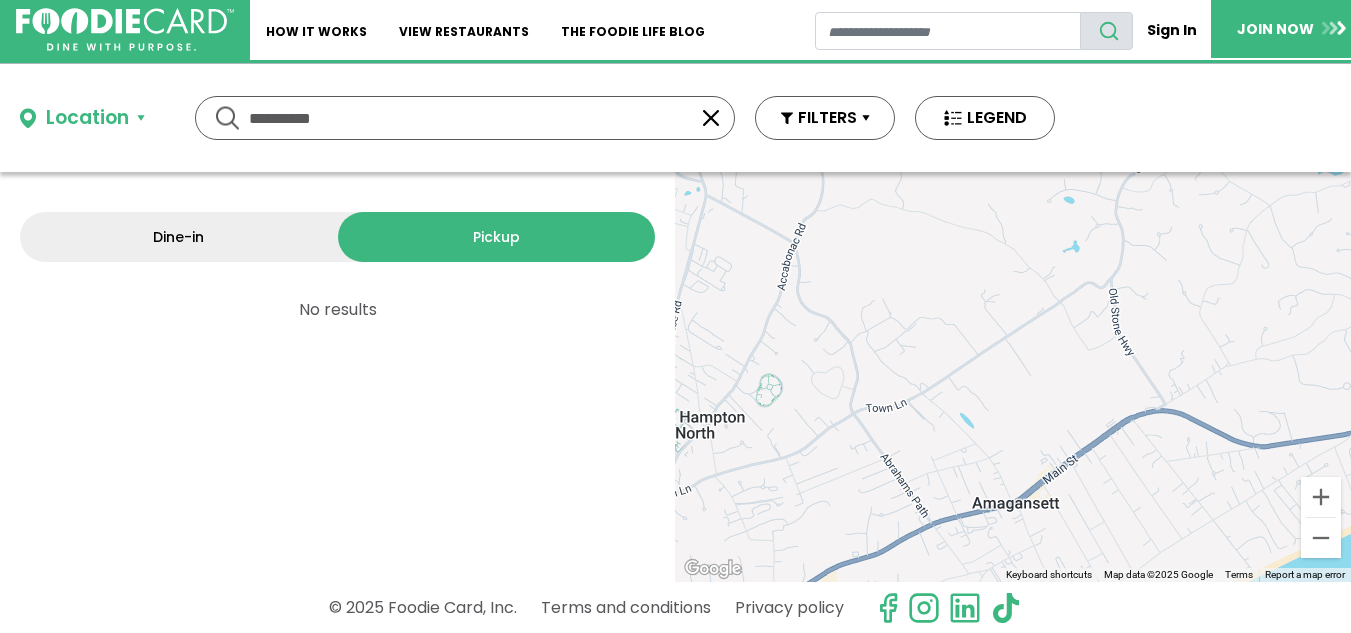 drag, startPoint x: 920, startPoint y: 396, endPoint x: 962, endPoint y: 364, distance: 52.801514 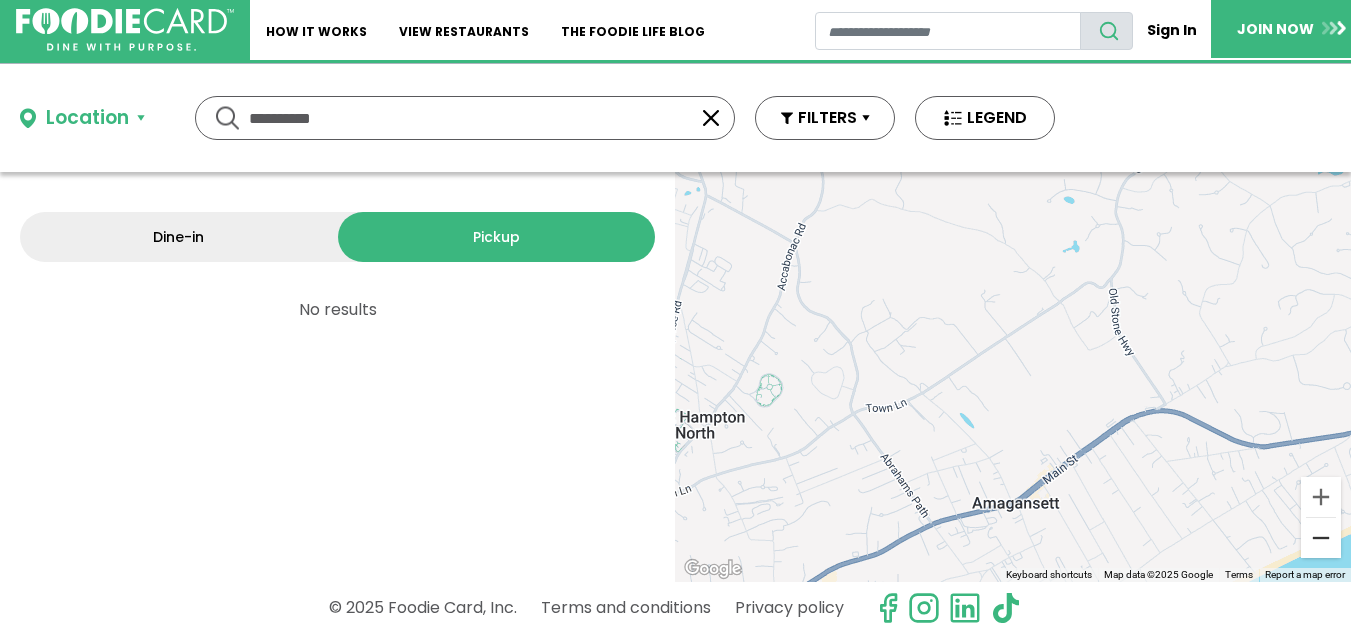 click at bounding box center (1321, 538) 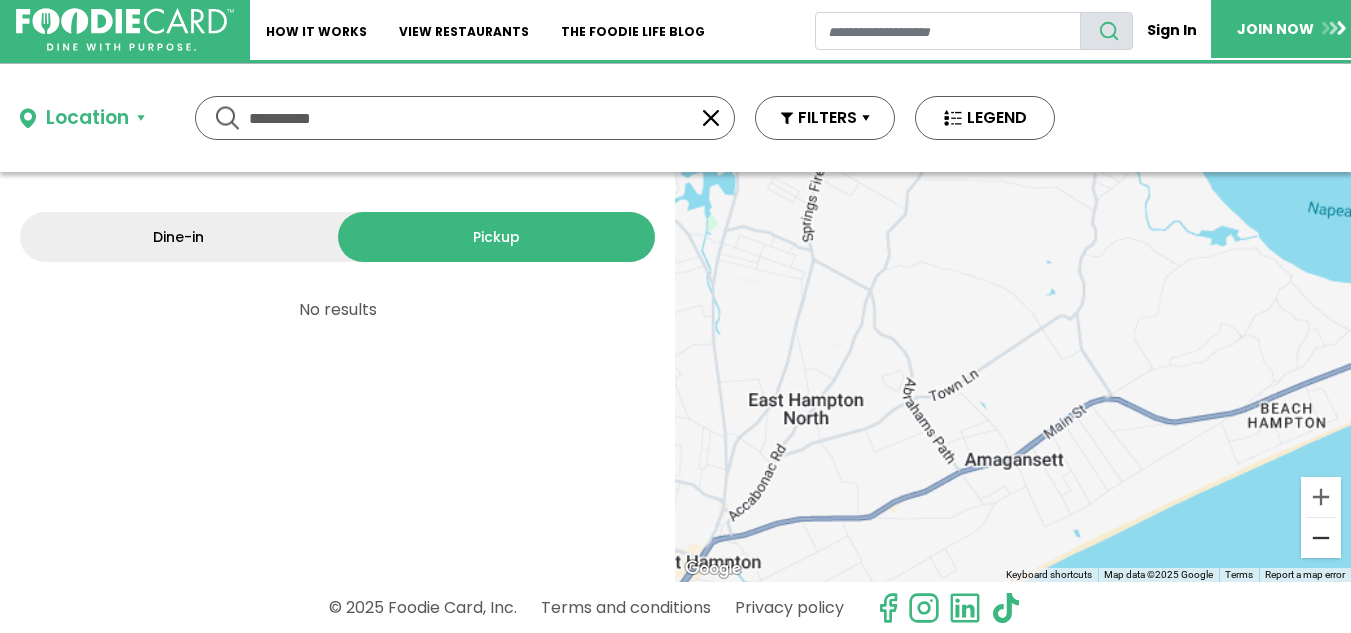 click at bounding box center [1321, 538] 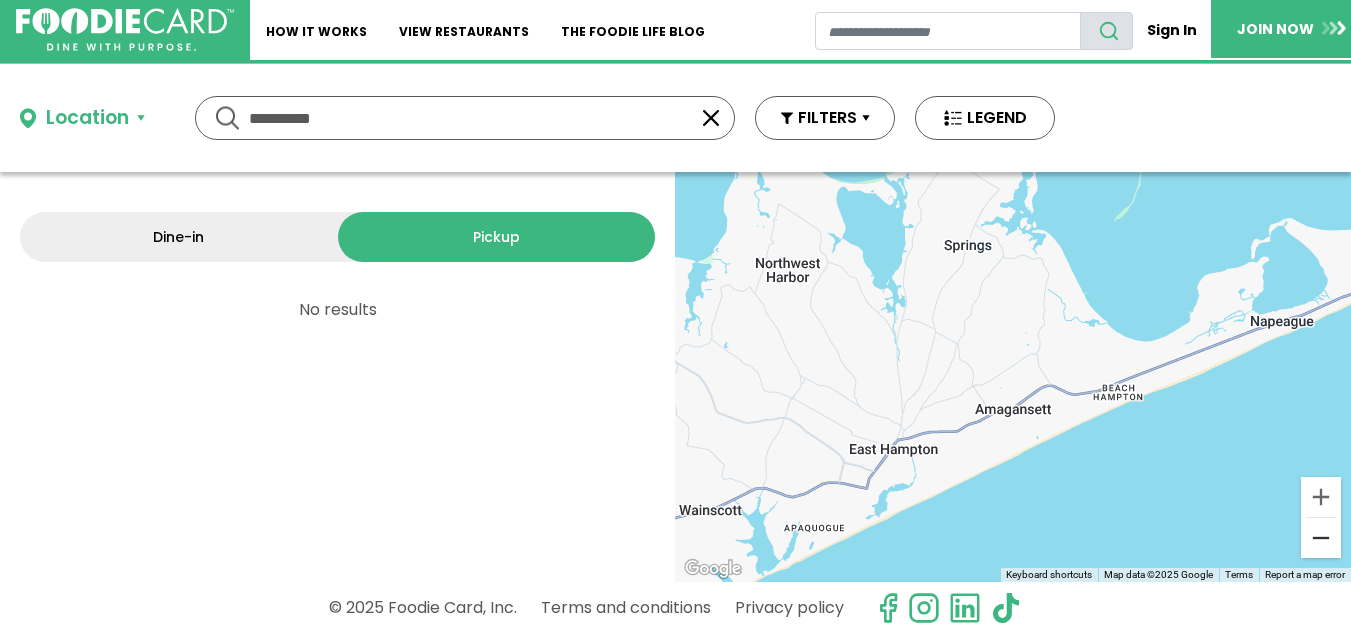 click at bounding box center (1321, 538) 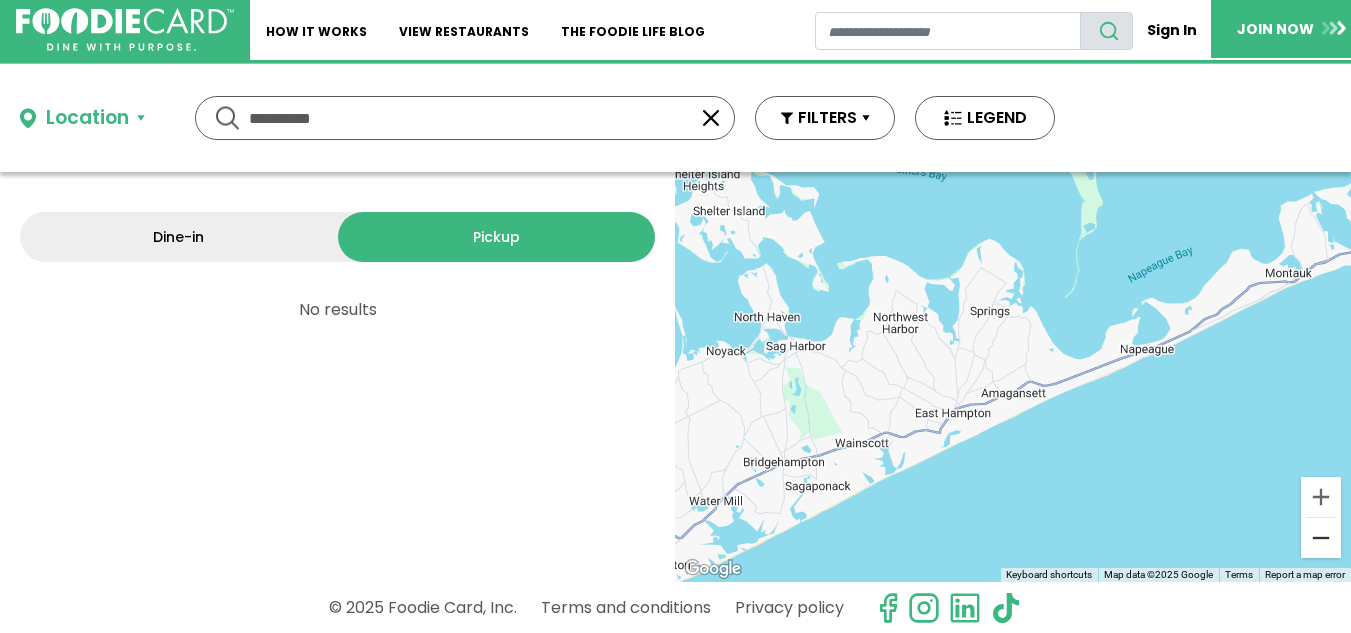 click at bounding box center [1321, 538] 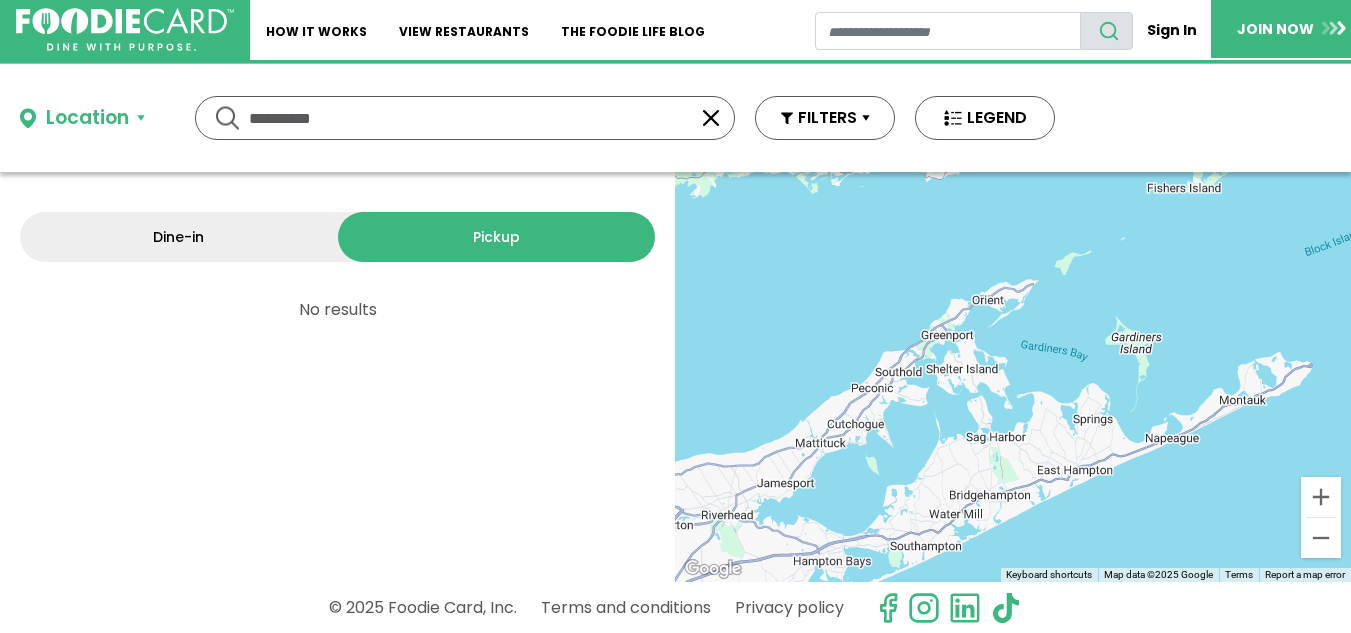 drag, startPoint x: 1044, startPoint y: 315, endPoint x: 1135, endPoint y: 390, distance: 117.923706 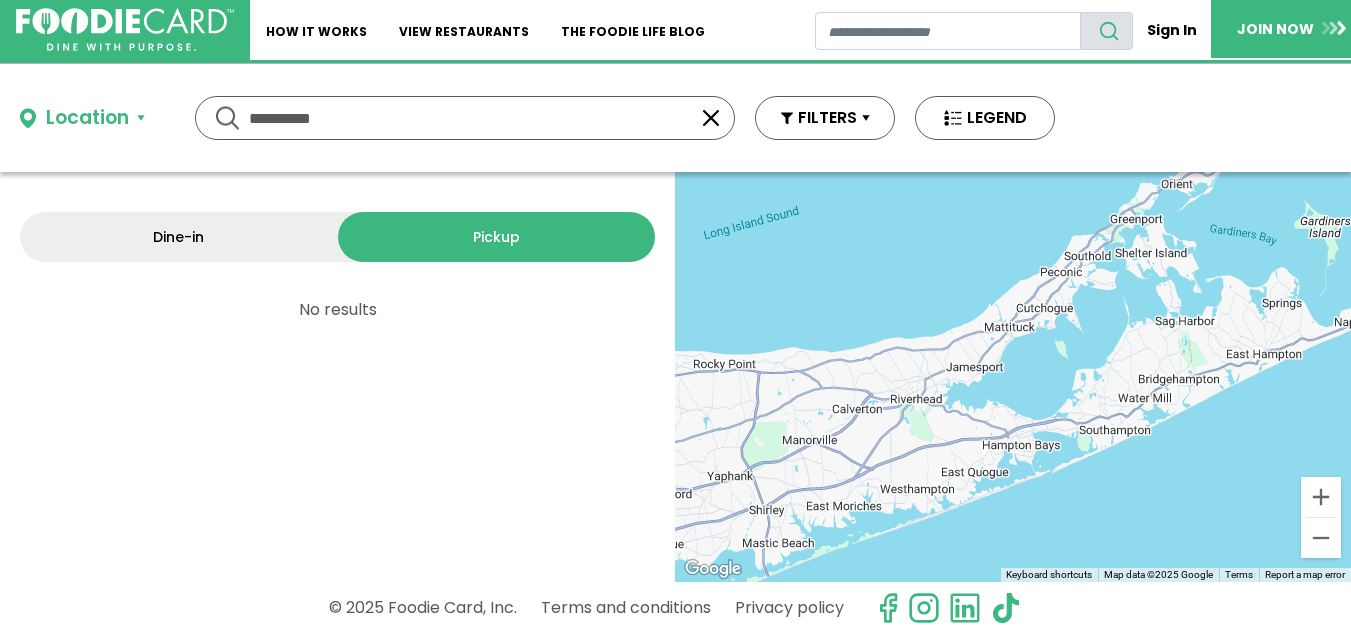 drag, startPoint x: 1012, startPoint y: 466, endPoint x: 1209, endPoint y: 342, distance: 232.77672 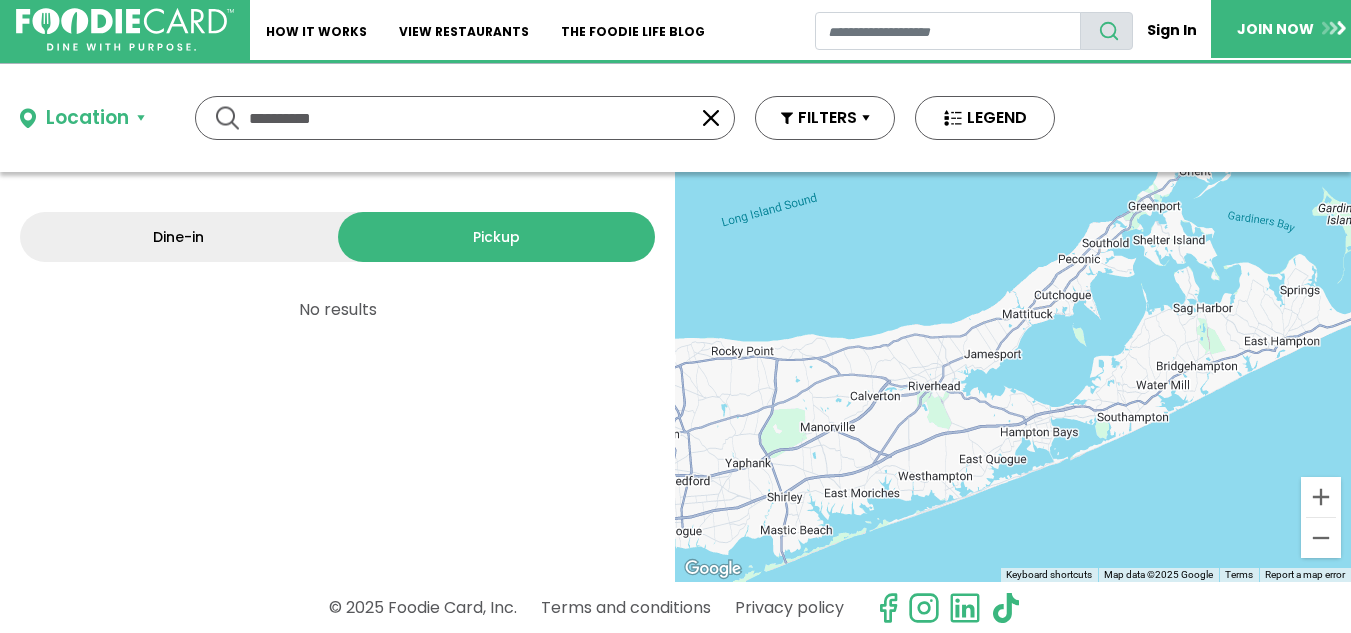 drag, startPoint x: 909, startPoint y: 473, endPoint x: 1102, endPoint y: 431, distance: 197.51709 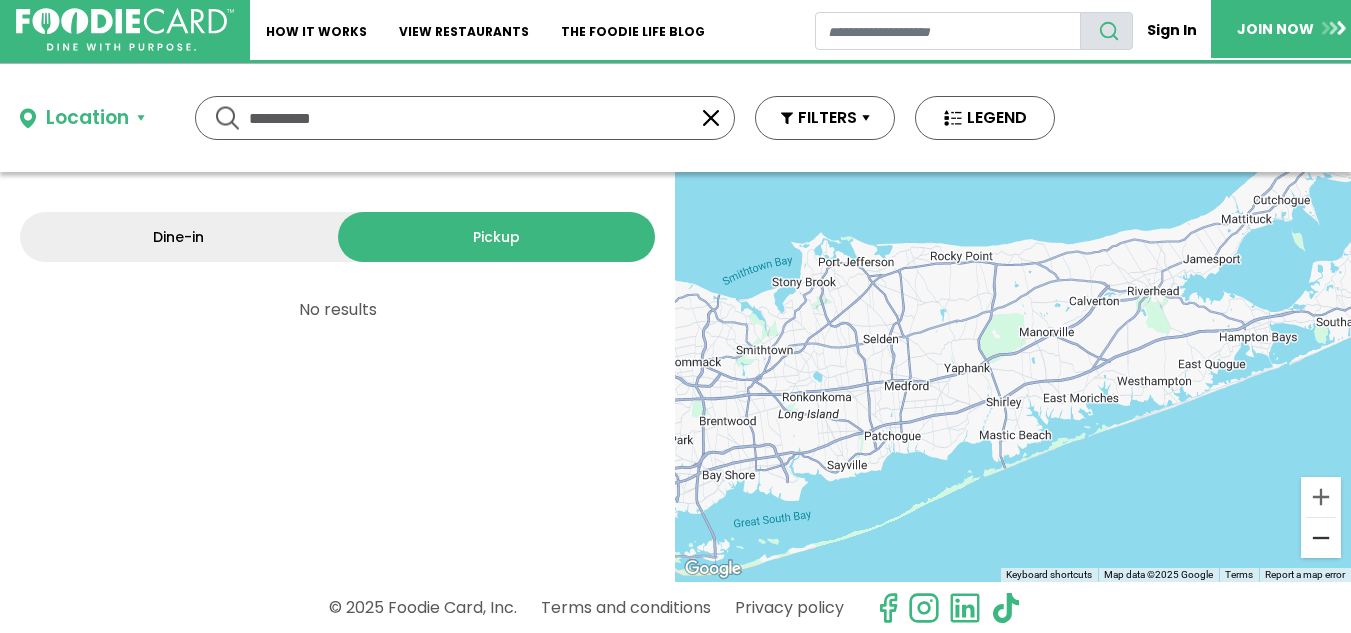 click at bounding box center (1321, 538) 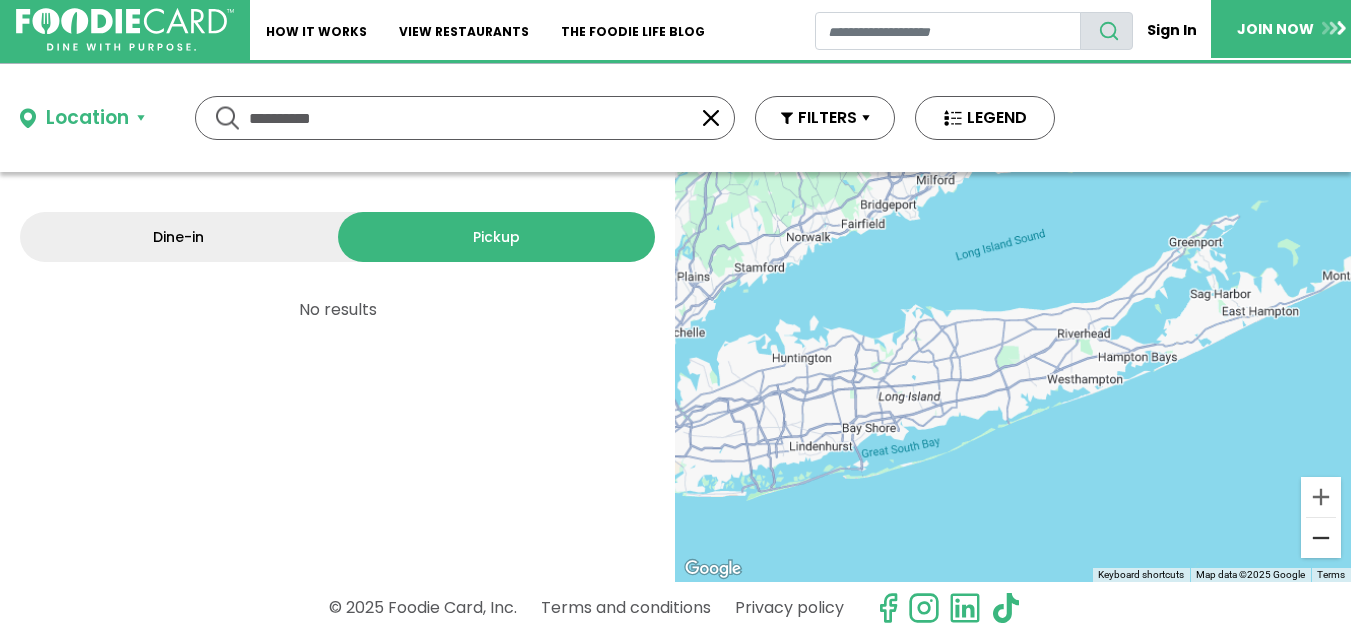 click at bounding box center [1321, 538] 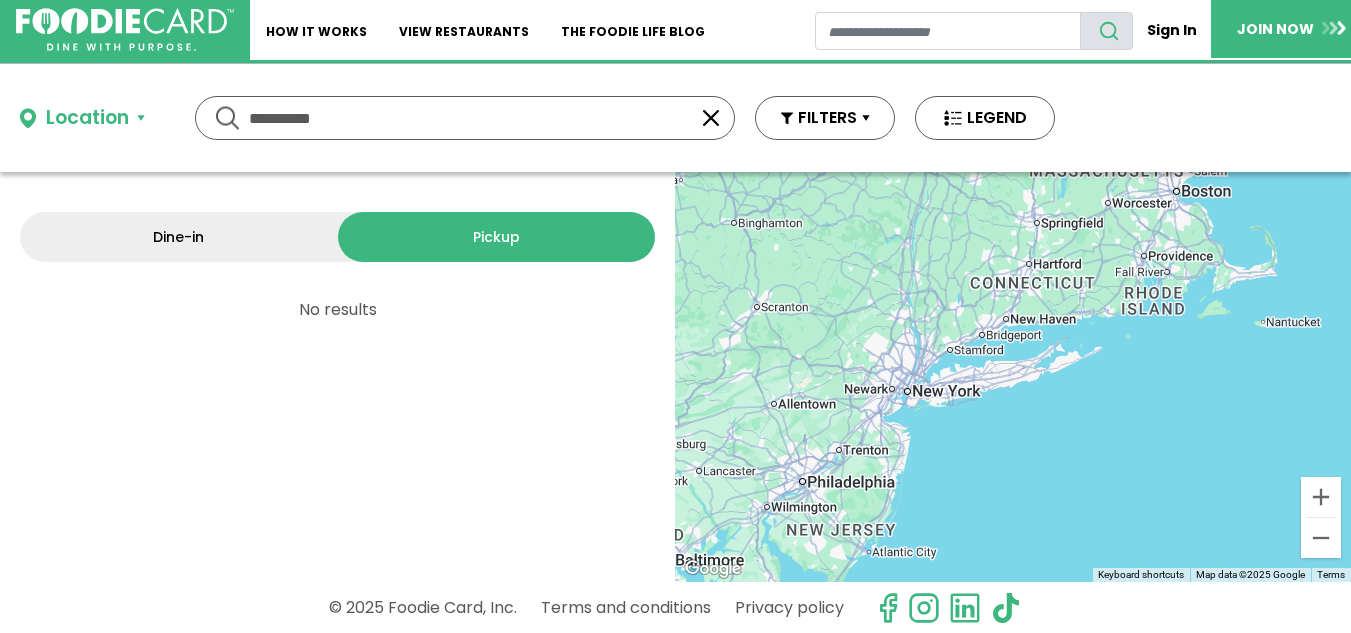 click at bounding box center (711, 118) 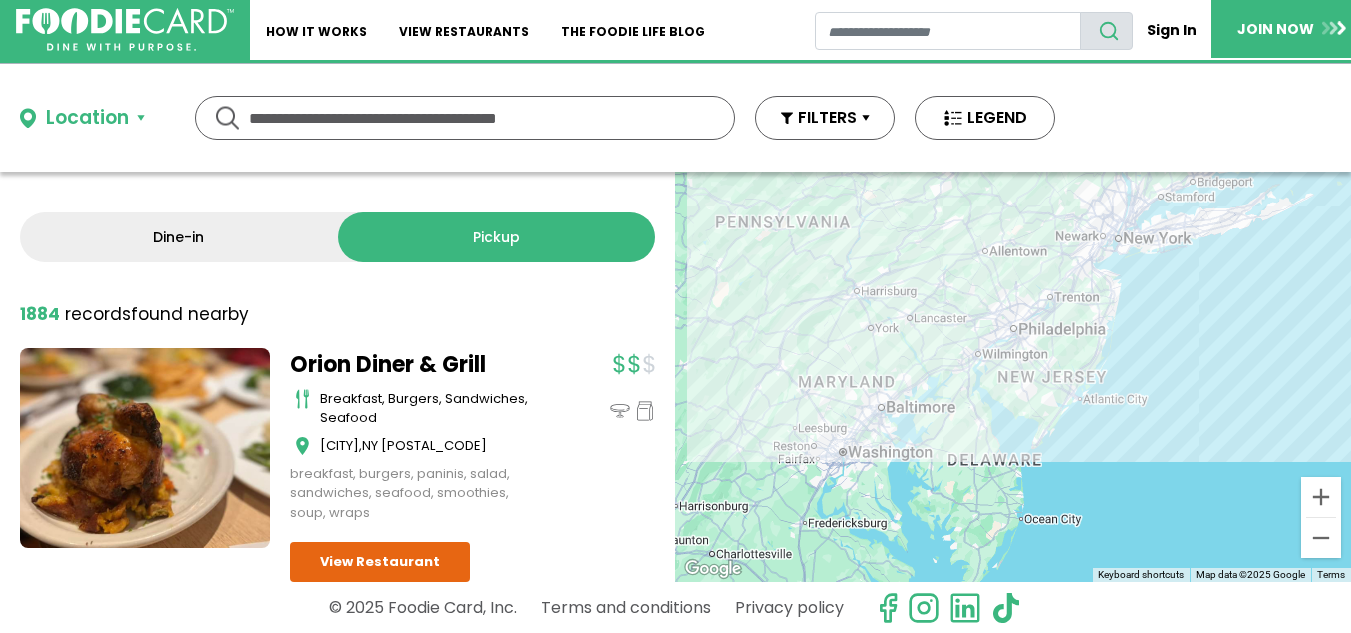 drag, startPoint x: 920, startPoint y: 390, endPoint x: 982, endPoint y: 220, distance: 180.95303 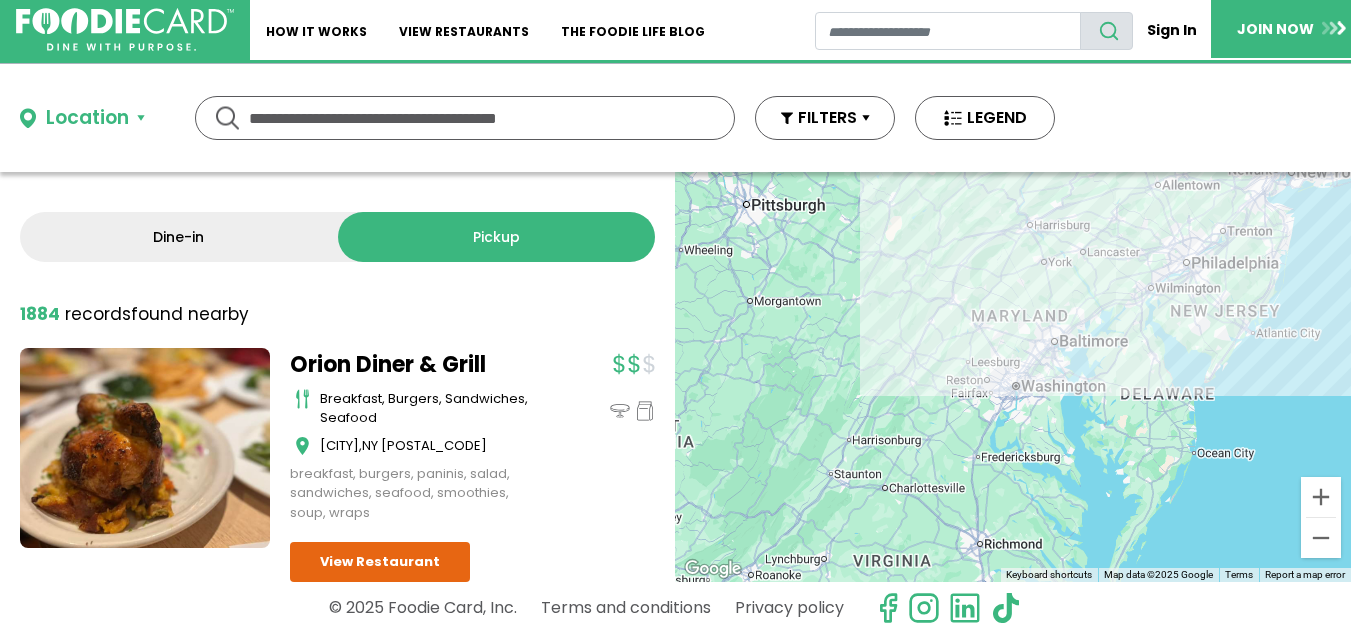 drag, startPoint x: 921, startPoint y: 369, endPoint x: 1096, endPoint y: 301, distance: 187.74718 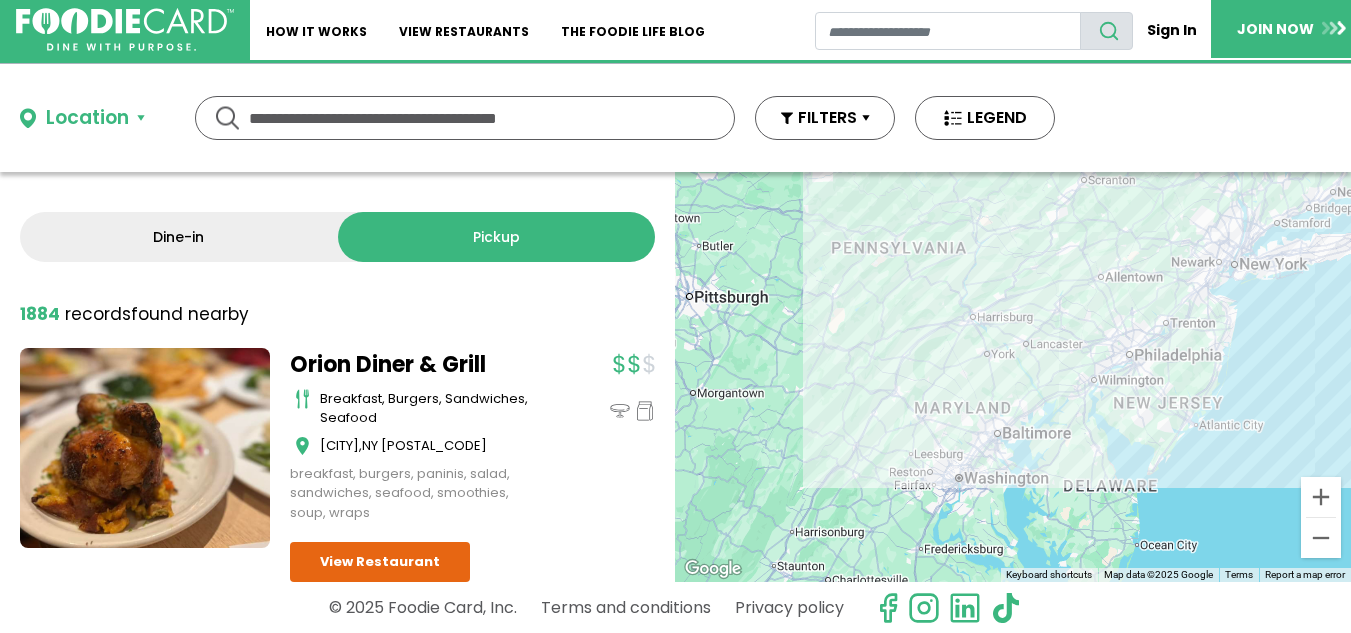 drag, startPoint x: 1096, startPoint y: 301, endPoint x: 1034, endPoint y: 403, distance: 119.36499 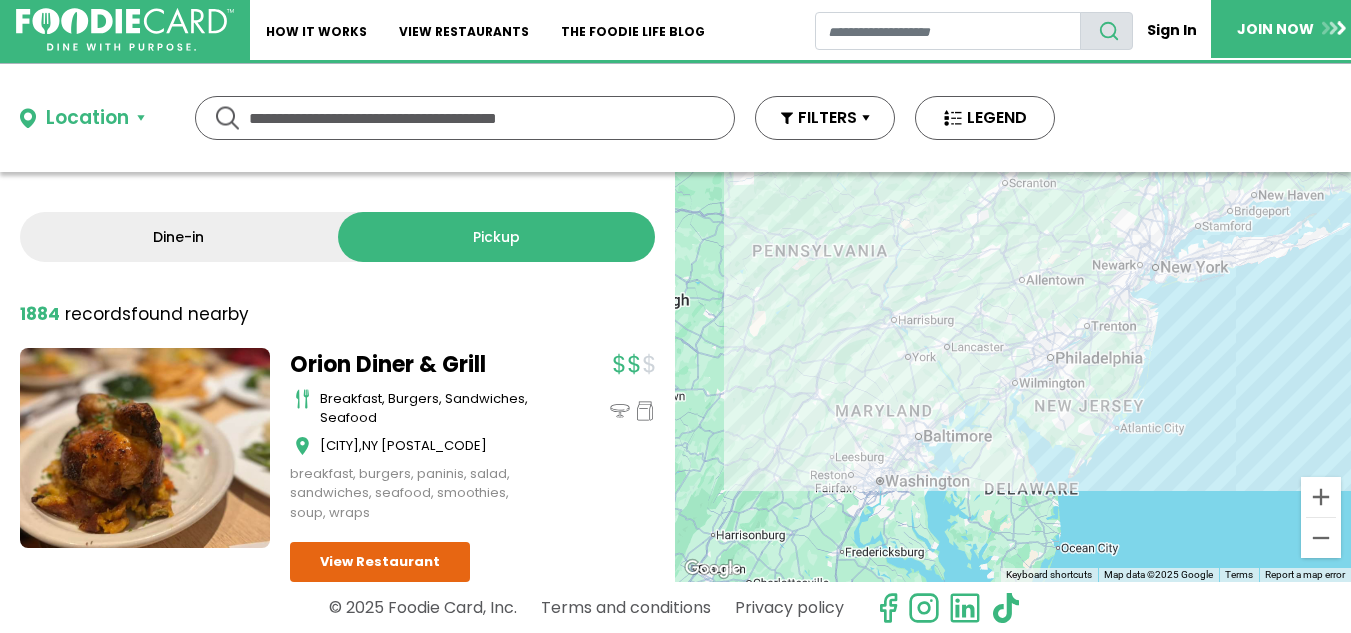 drag, startPoint x: 1071, startPoint y: 403, endPoint x: 992, endPoint y: 408, distance: 79.15807 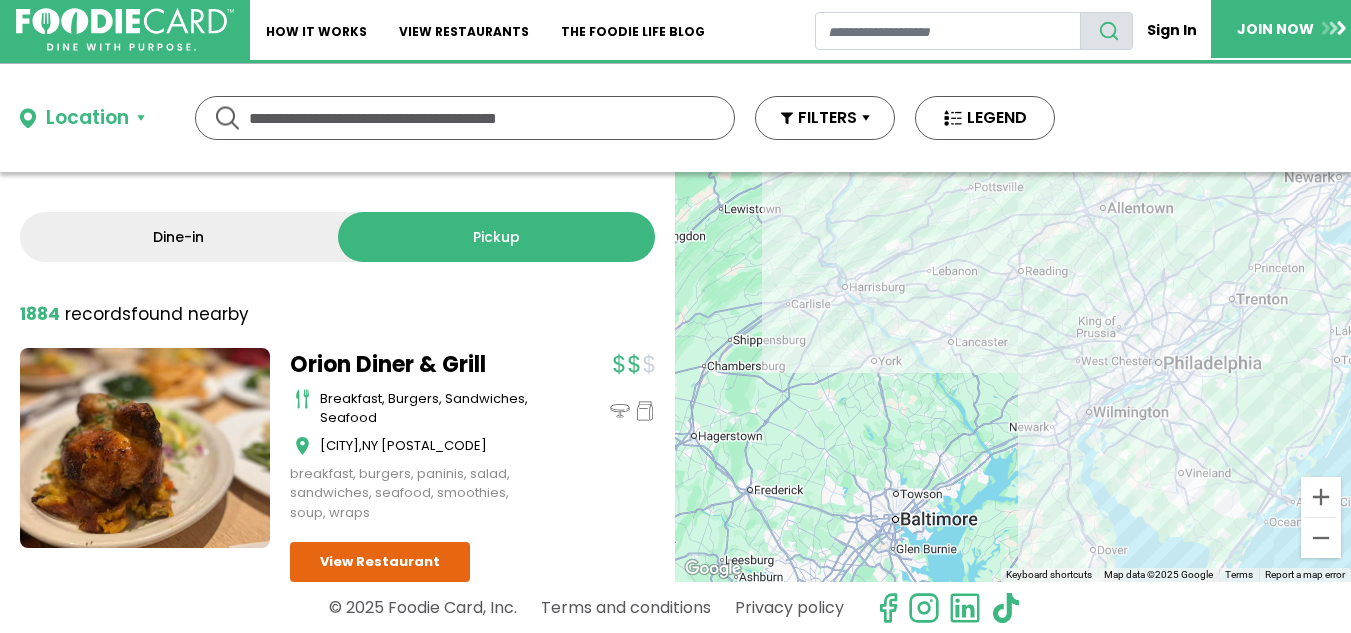 click on "To navigate, press the arrow keys." at bounding box center (1013, 377) 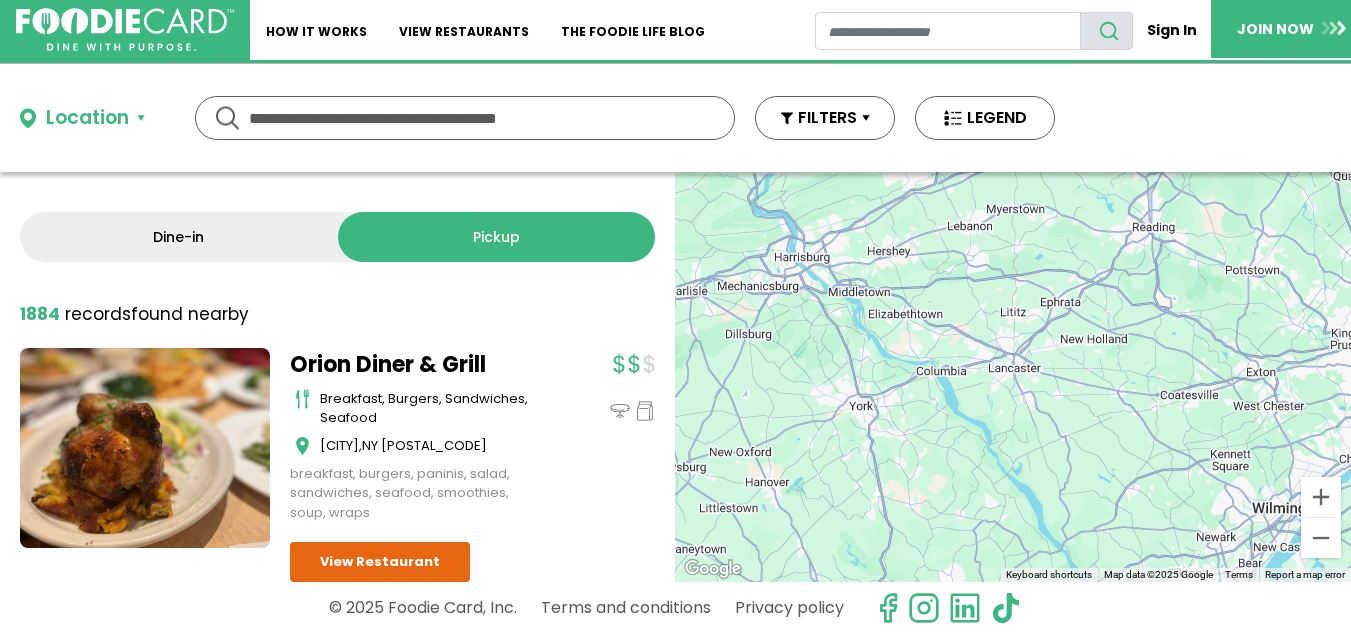 drag, startPoint x: 943, startPoint y: 352, endPoint x: 1001, endPoint y: 387, distance: 67.74216 